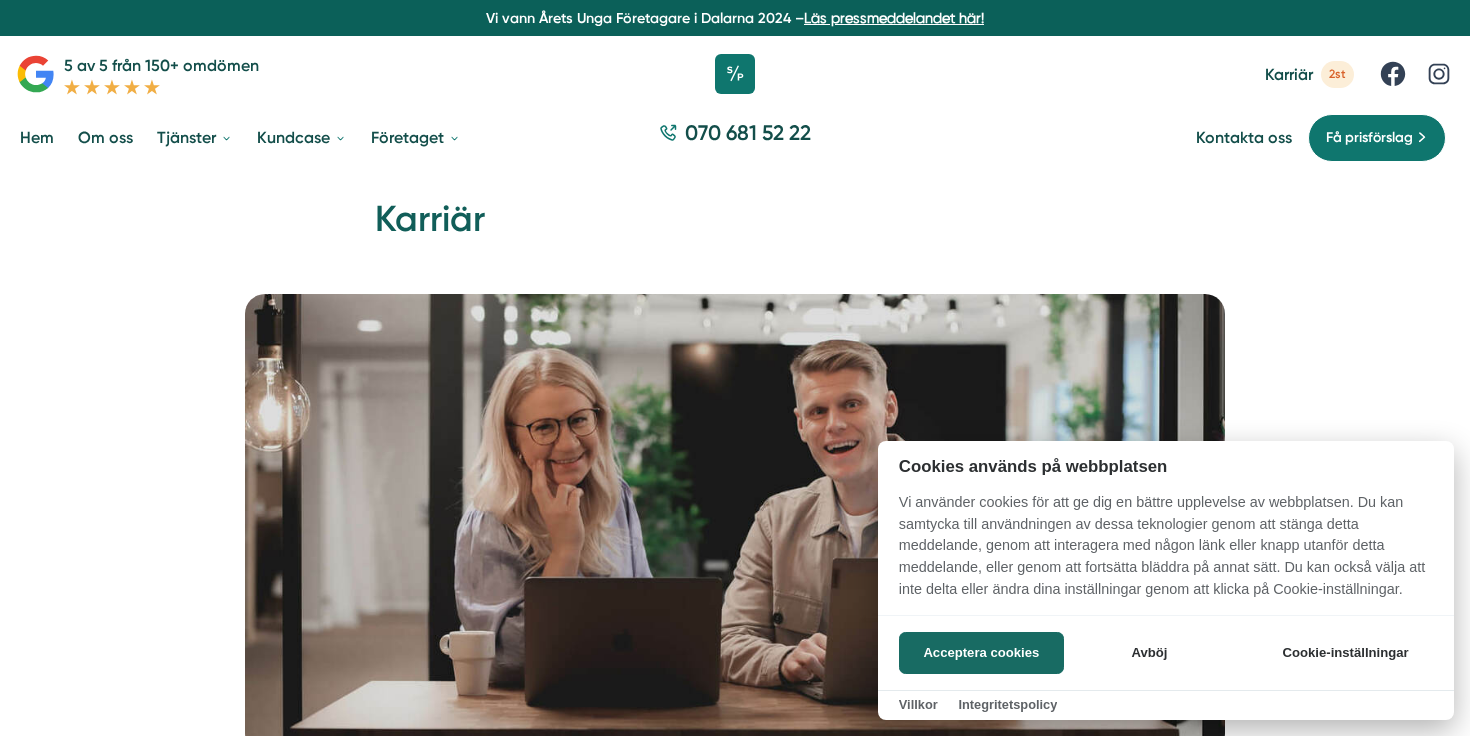 scroll, scrollTop: 0, scrollLeft: 0, axis: both 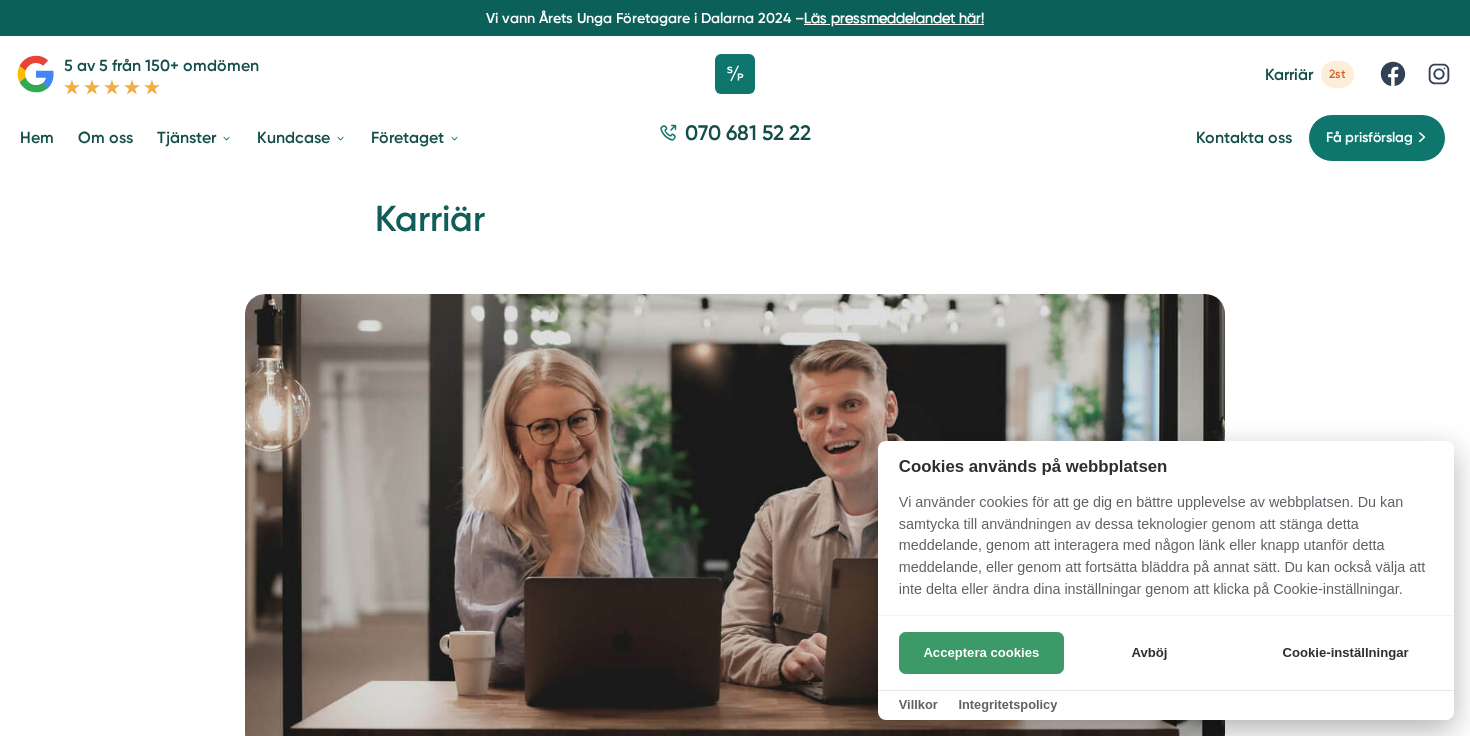 click on "Acceptera cookies" at bounding box center (981, 653) 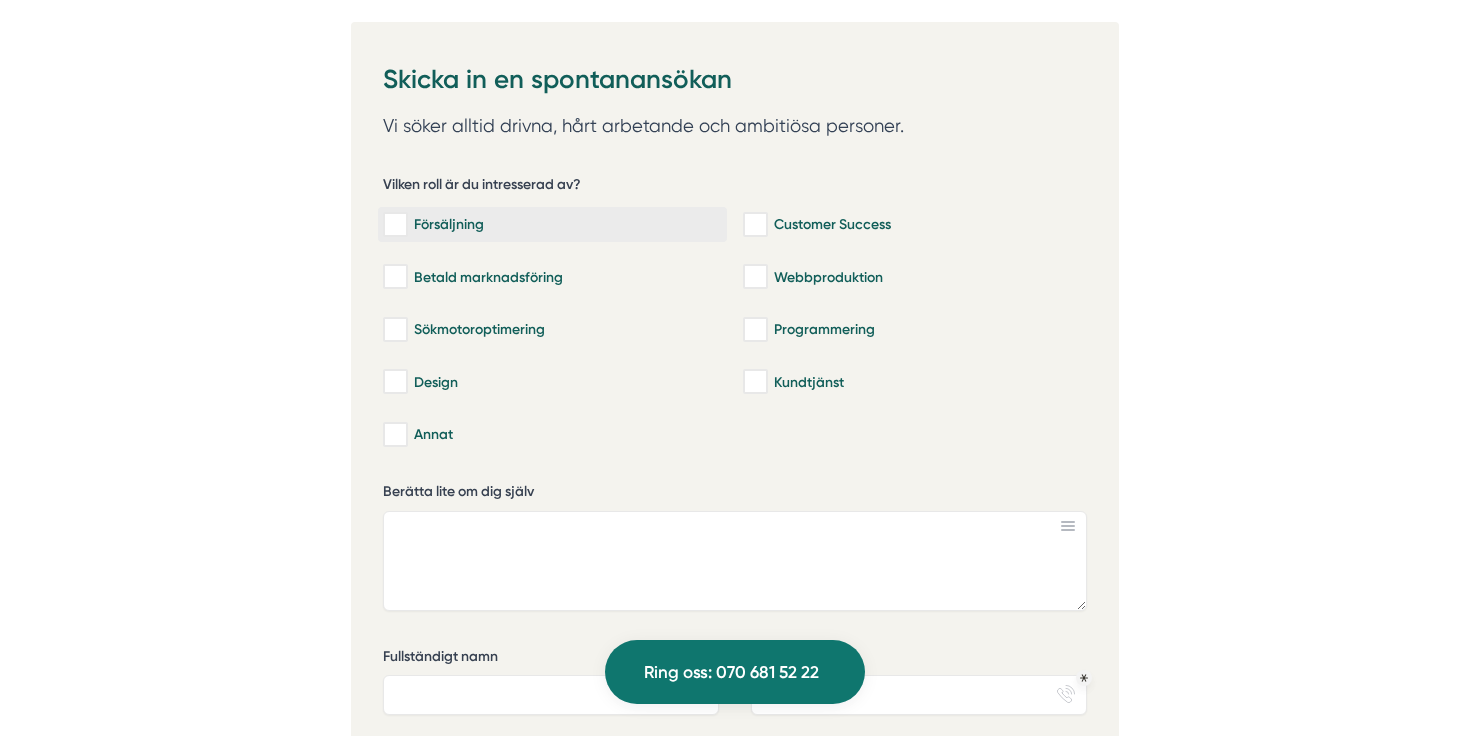 scroll, scrollTop: 1149, scrollLeft: 0, axis: vertical 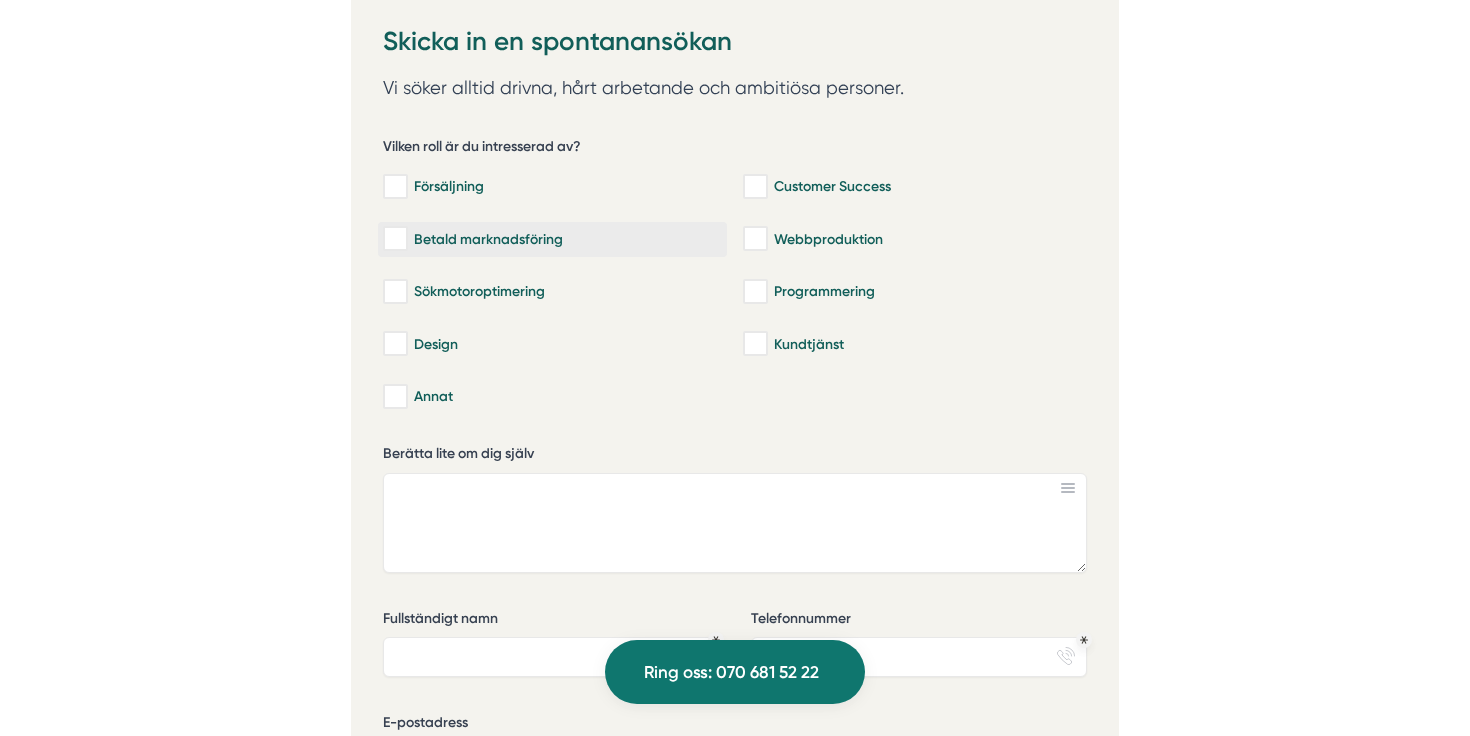 click on "Betald marknadsföring" at bounding box center [394, 239] 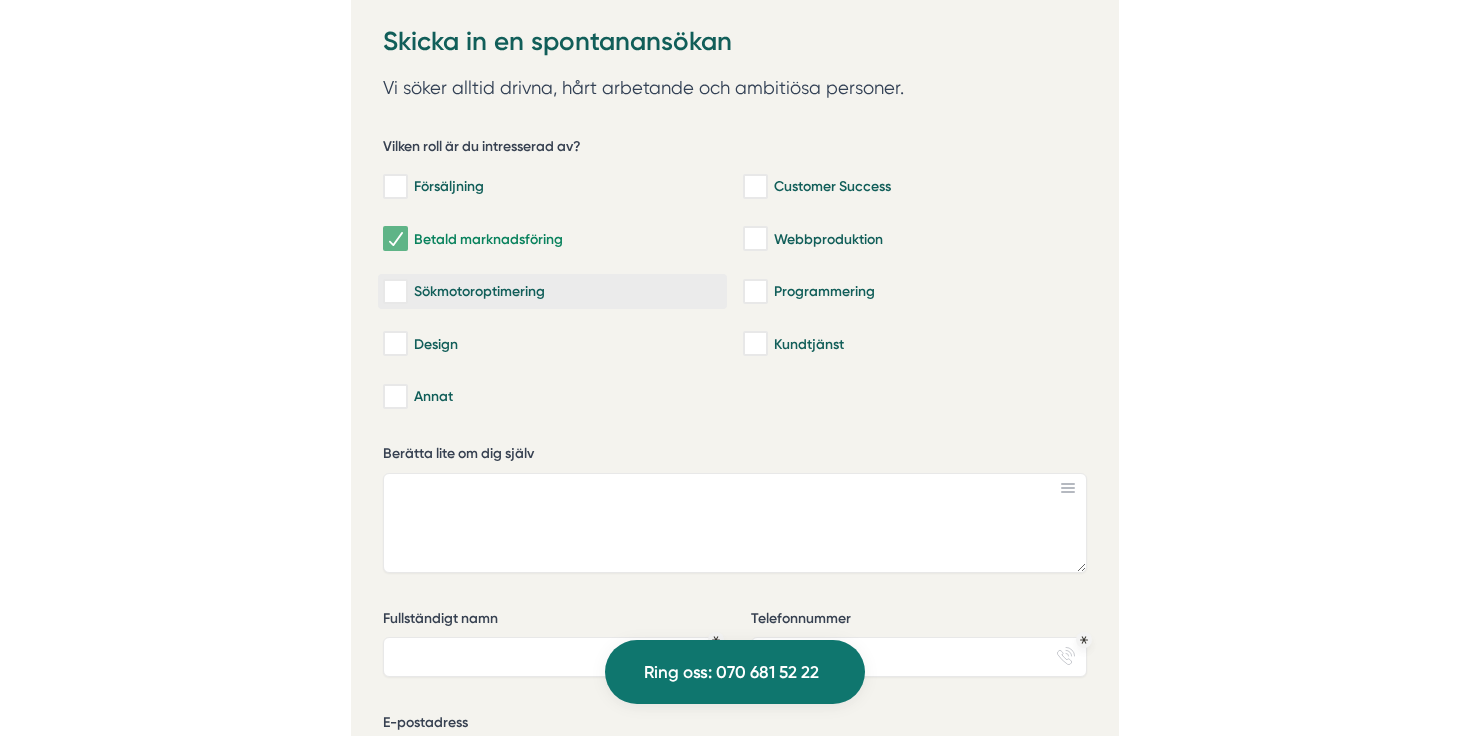 click on "Sökmotoroptimering" at bounding box center (394, 292) 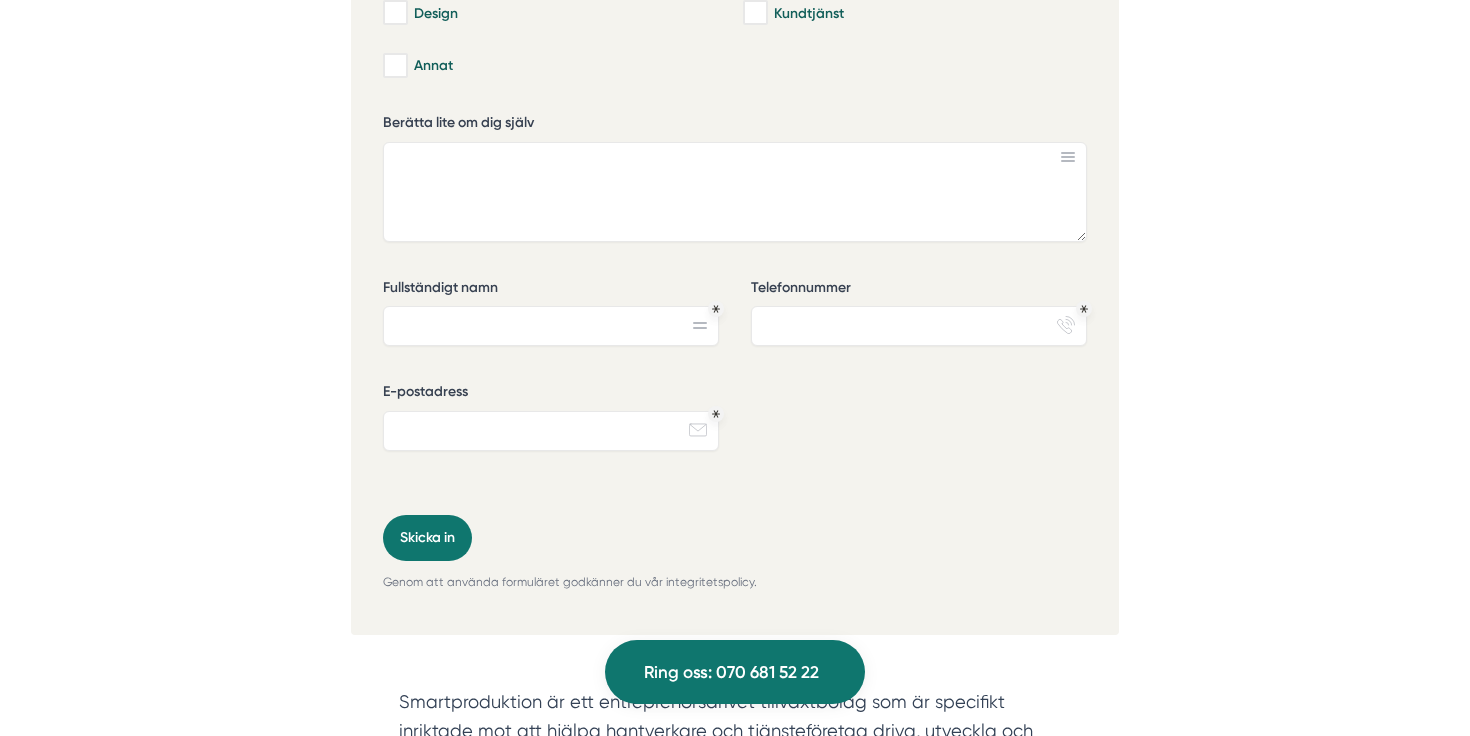 scroll, scrollTop: 1495, scrollLeft: 0, axis: vertical 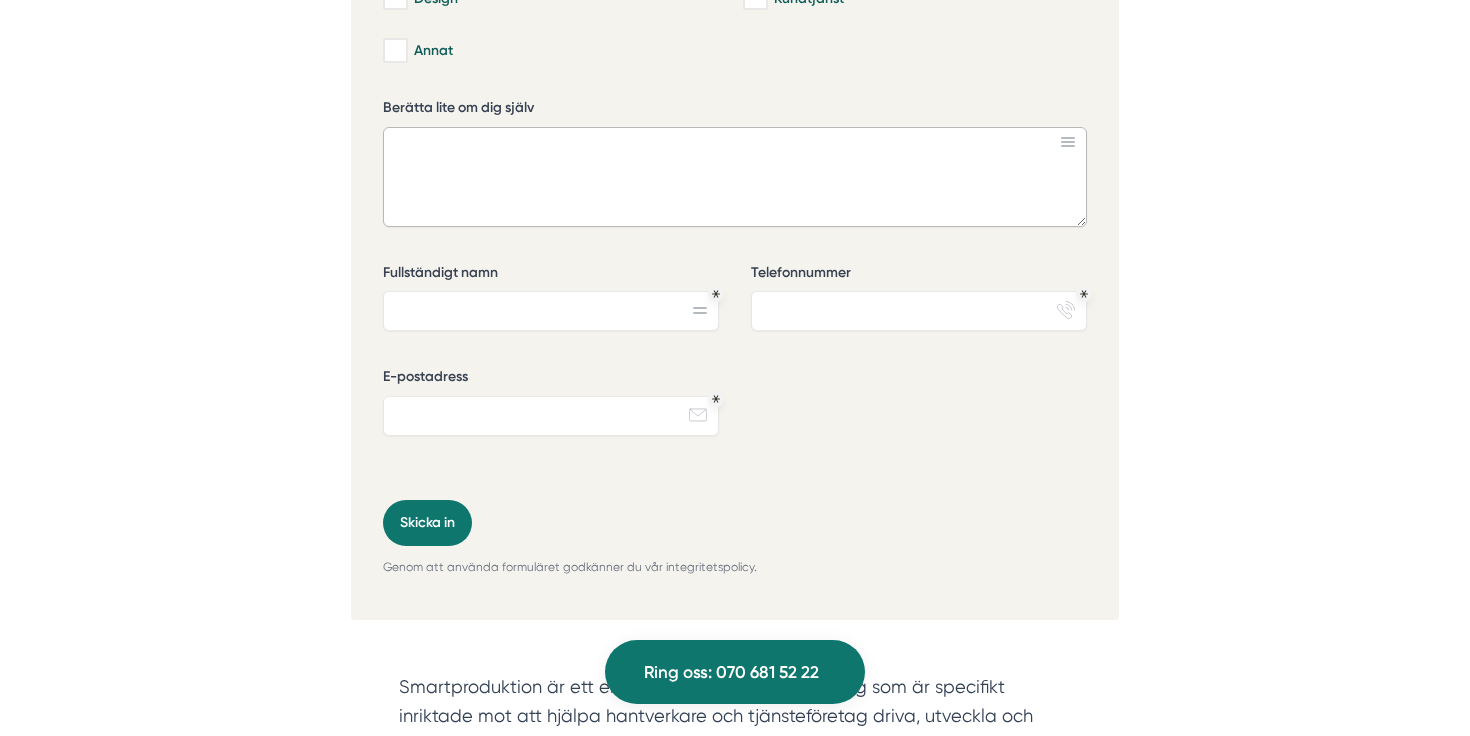 click on "Berätta lite om dig själv" at bounding box center [735, 177] 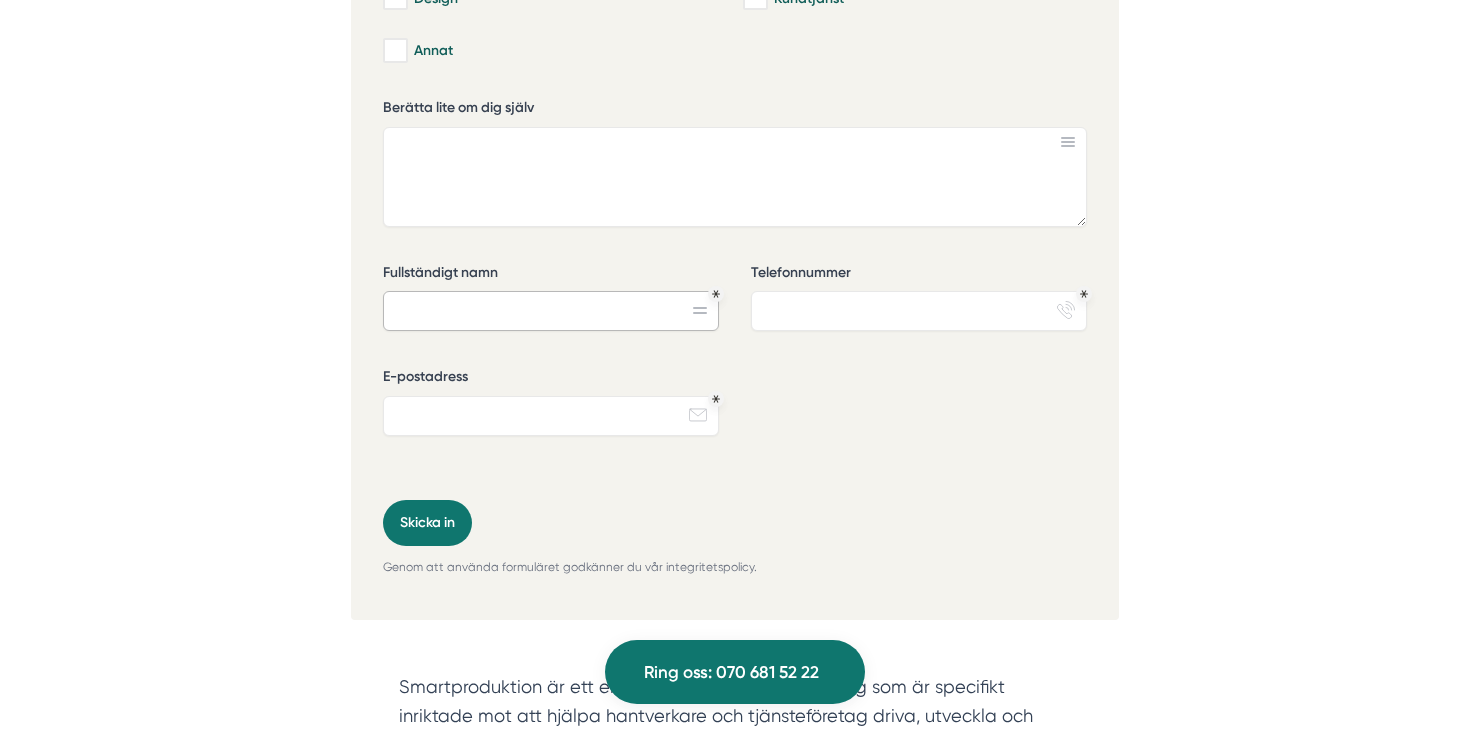 click on "Fullständigt namn" at bounding box center [551, 311] 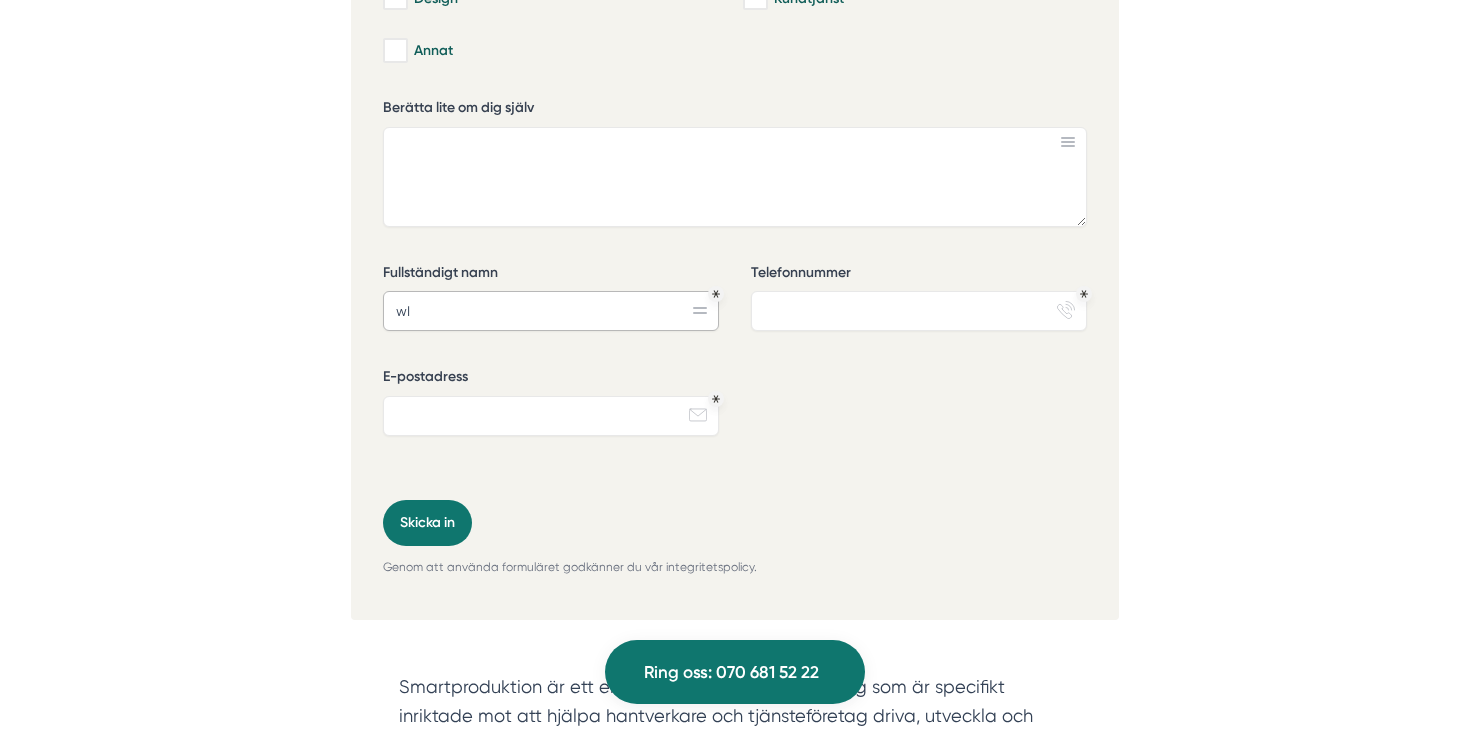 type on "w" 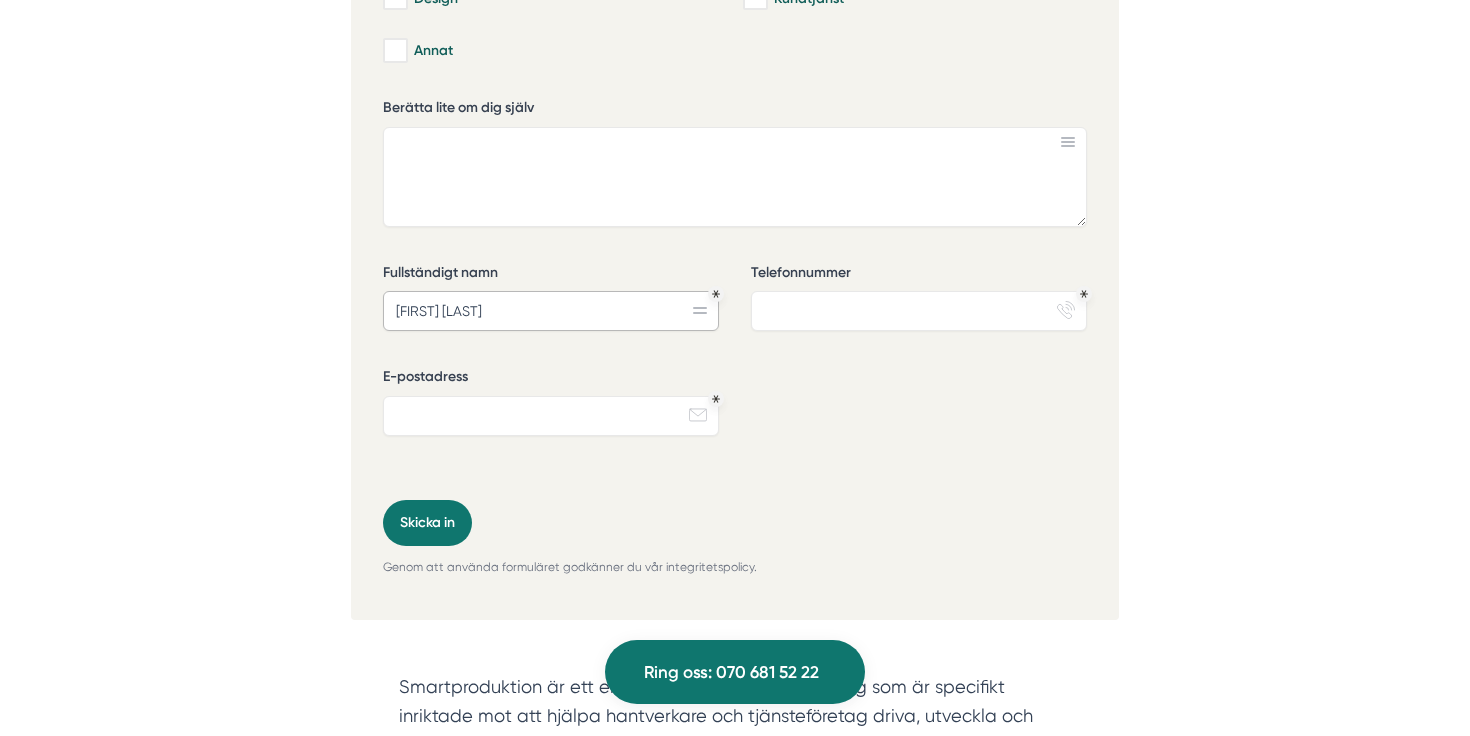 type on "[FIRST] [LAST]" 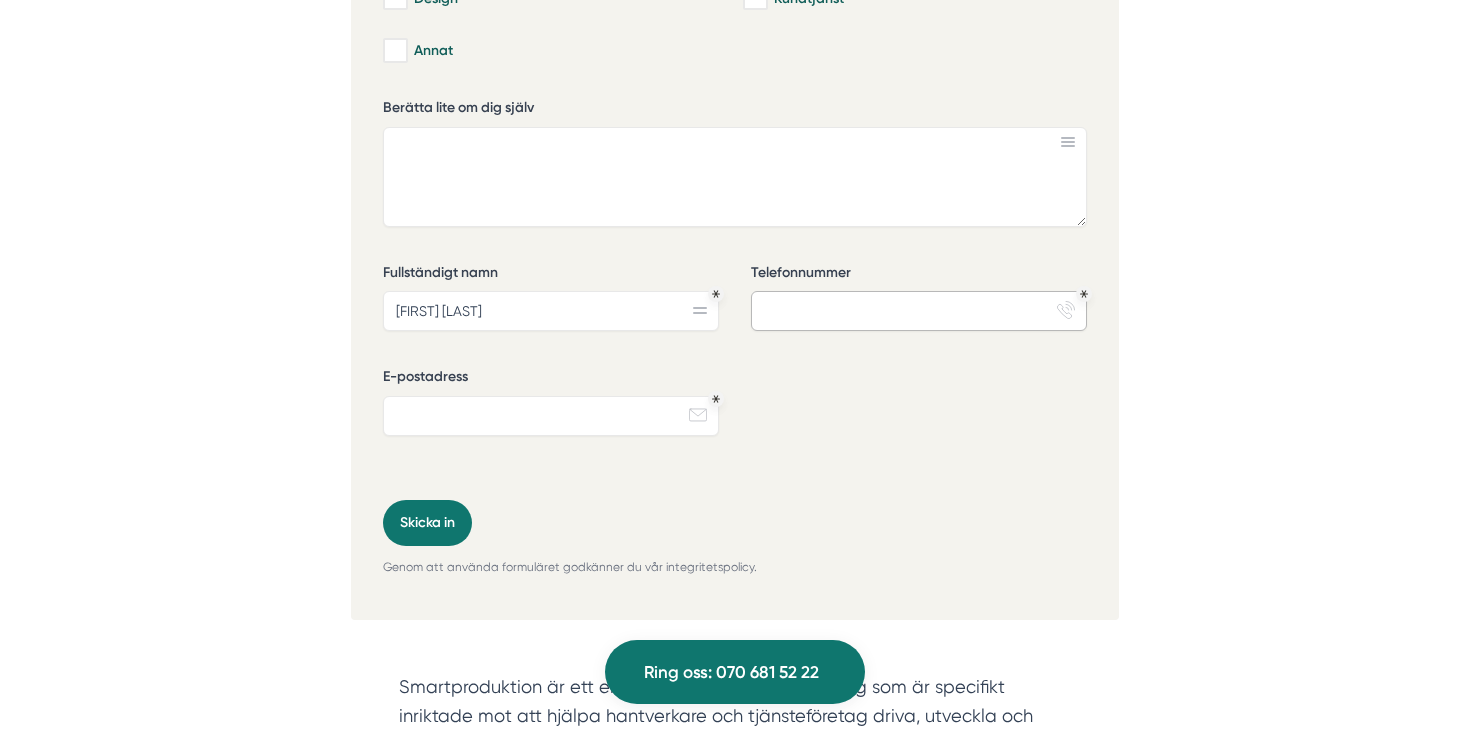 click on "Telefonnummer" at bounding box center (919, 311) 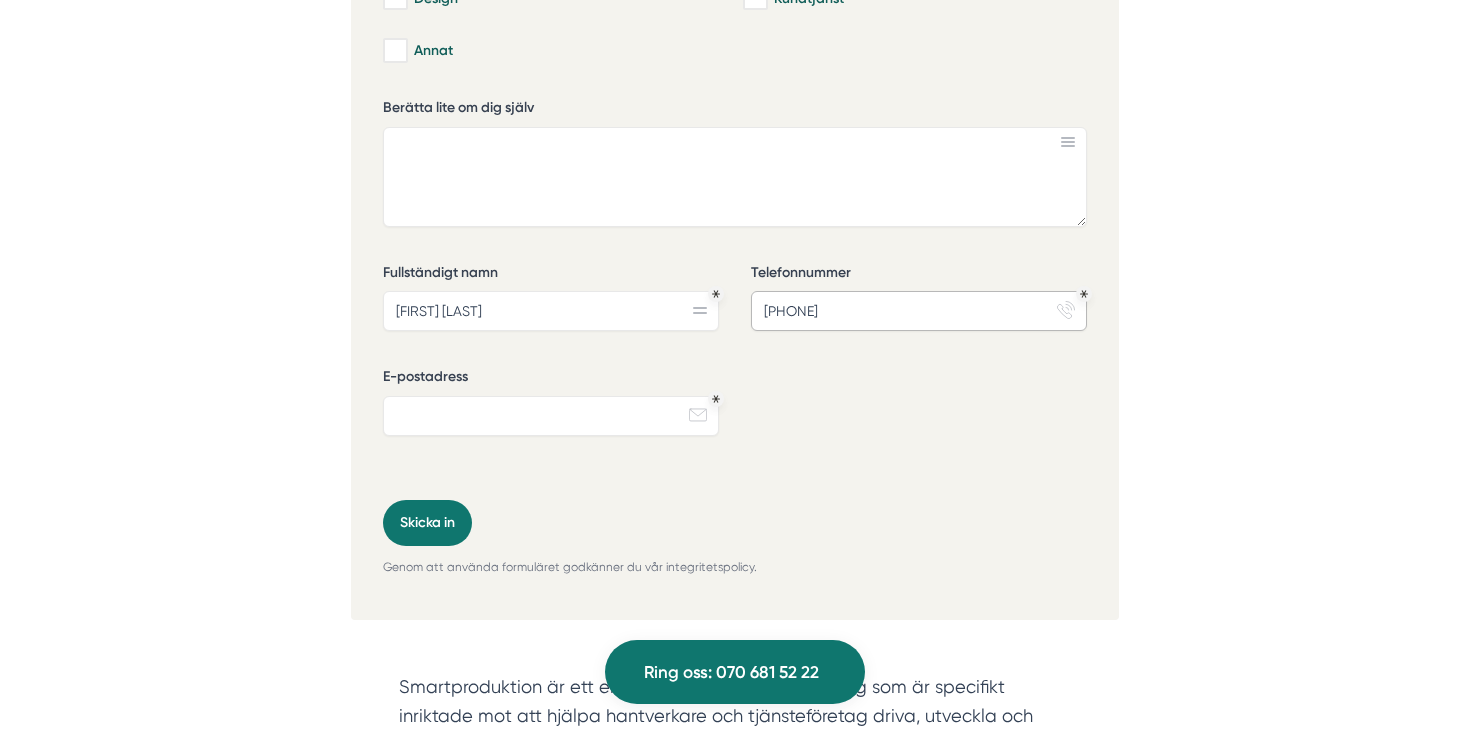 type on "[PHONE]" 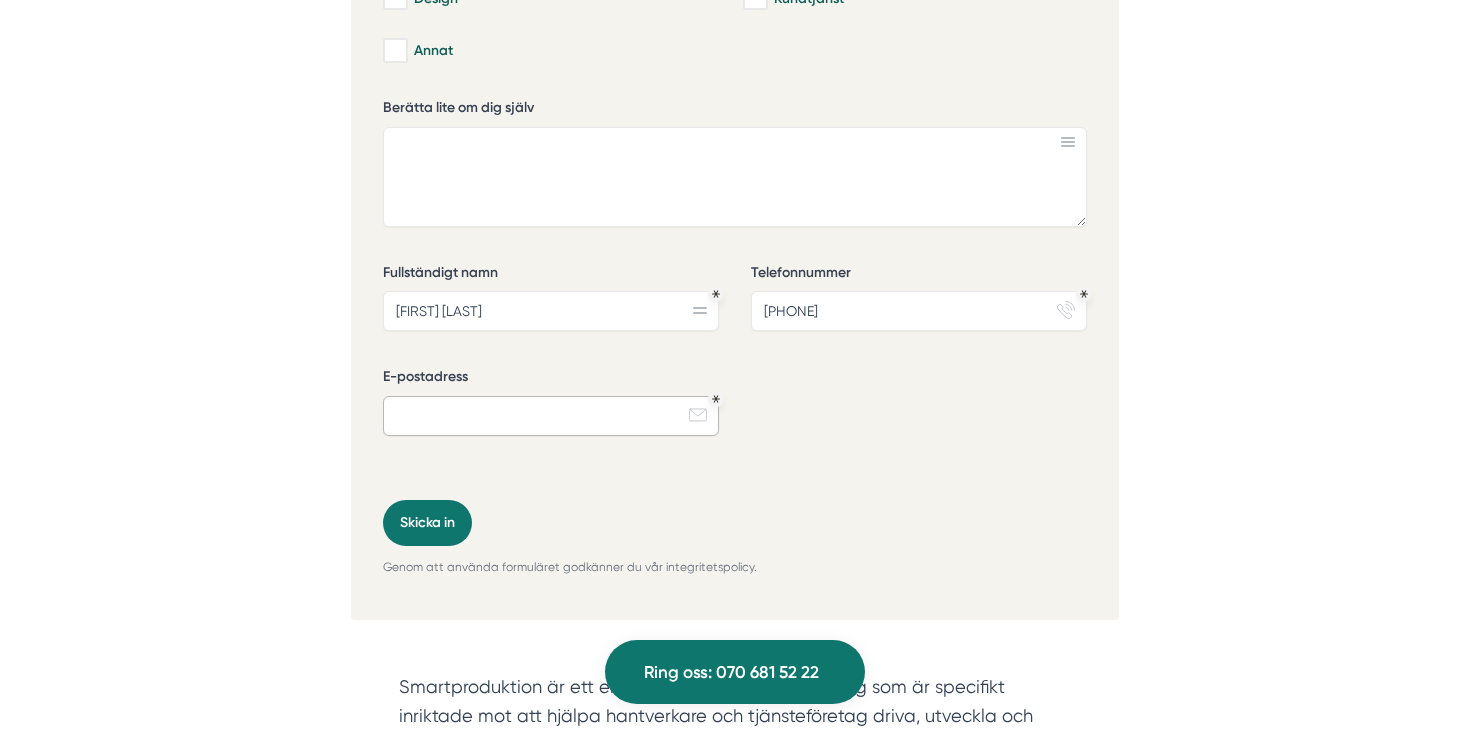 click on "E-postadress" at bounding box center [551, 416] 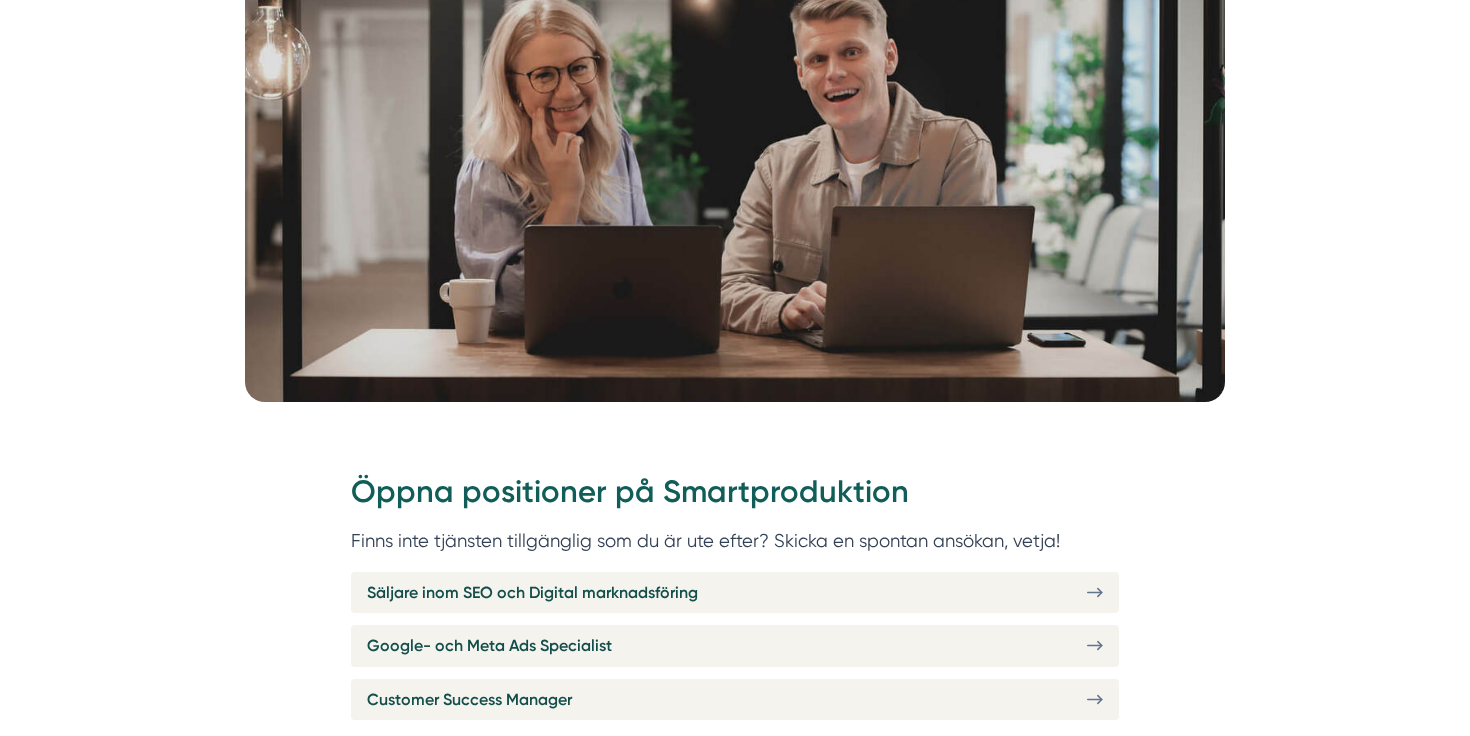 scroll, scrollTop: 358, scrollLeft: 0, axis: vertical 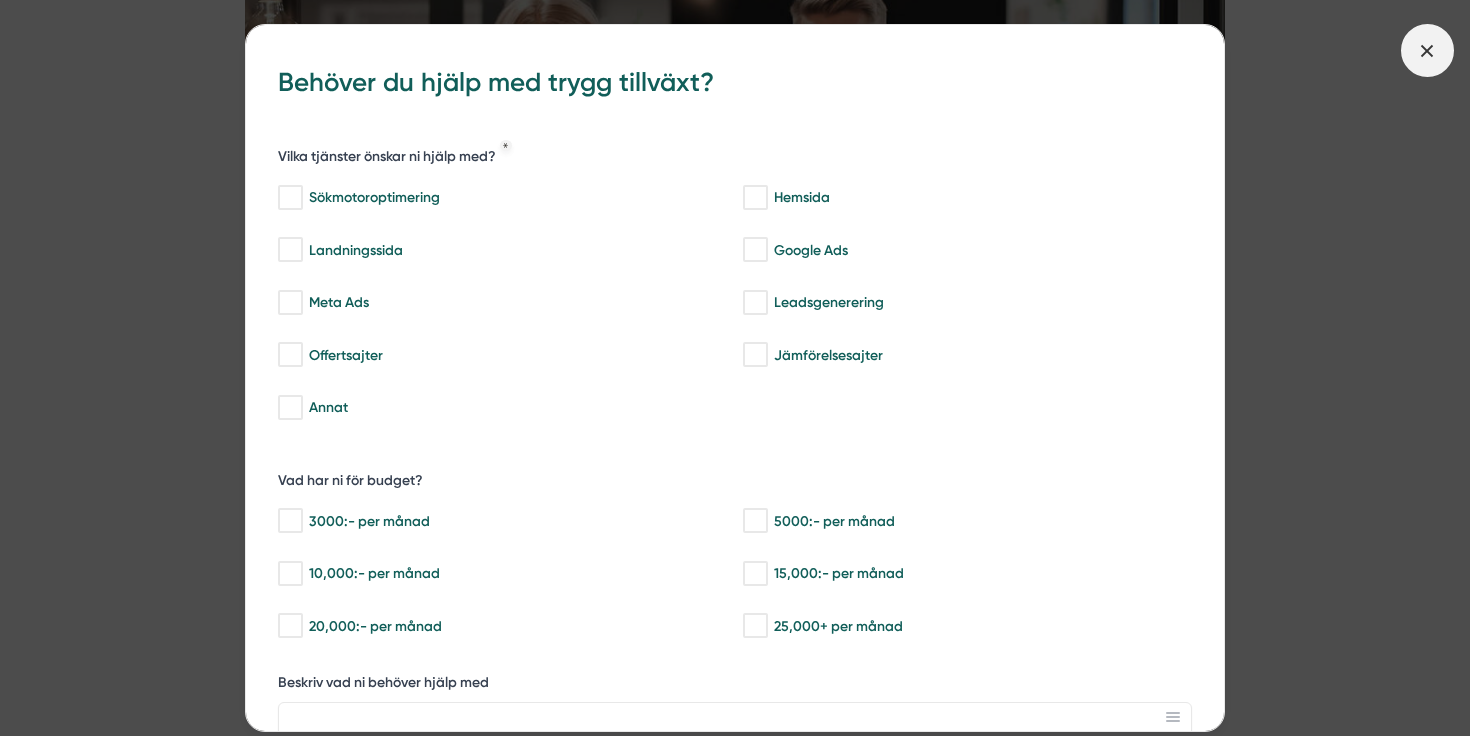 type on "contact@[EMAIL]" 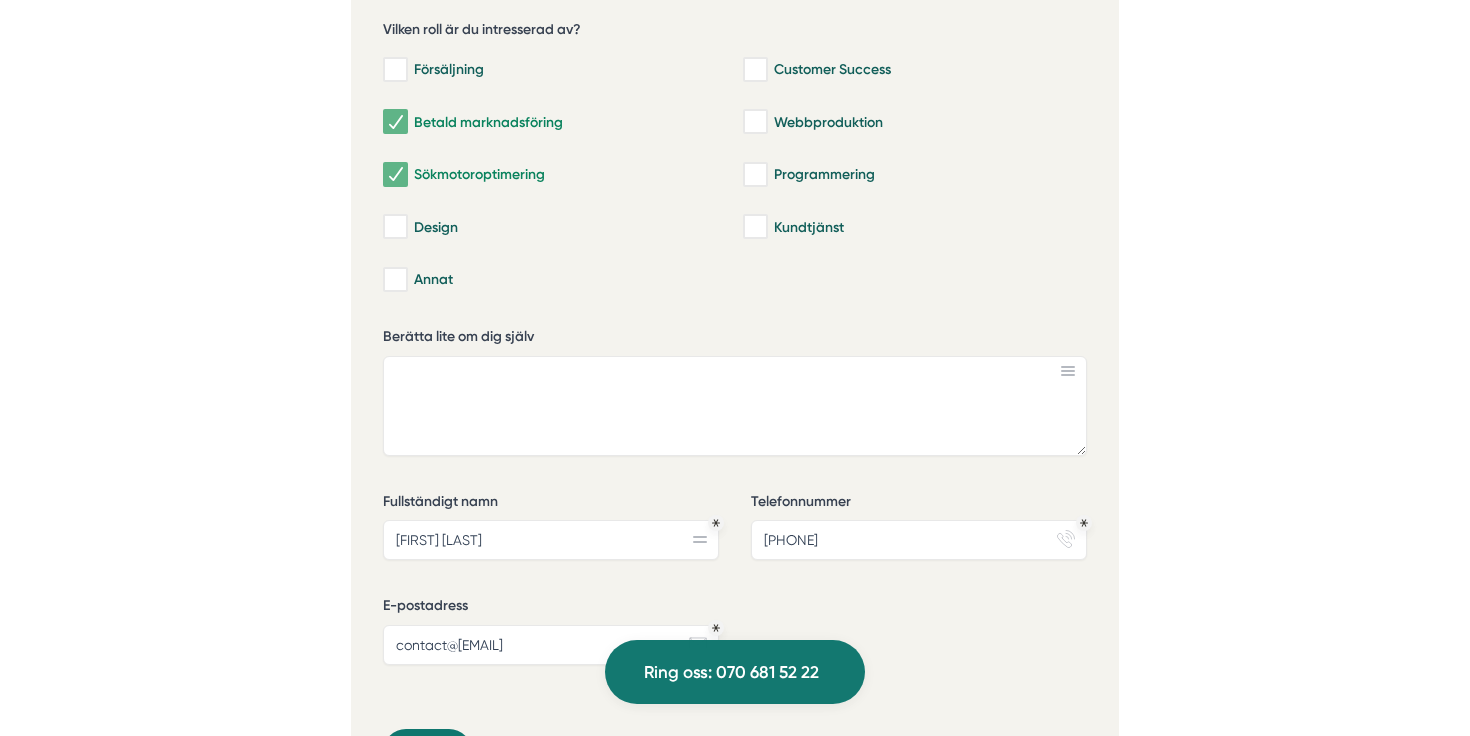 scroll, scrollTop: 1351, scrollLeft: 0, axis: vertical 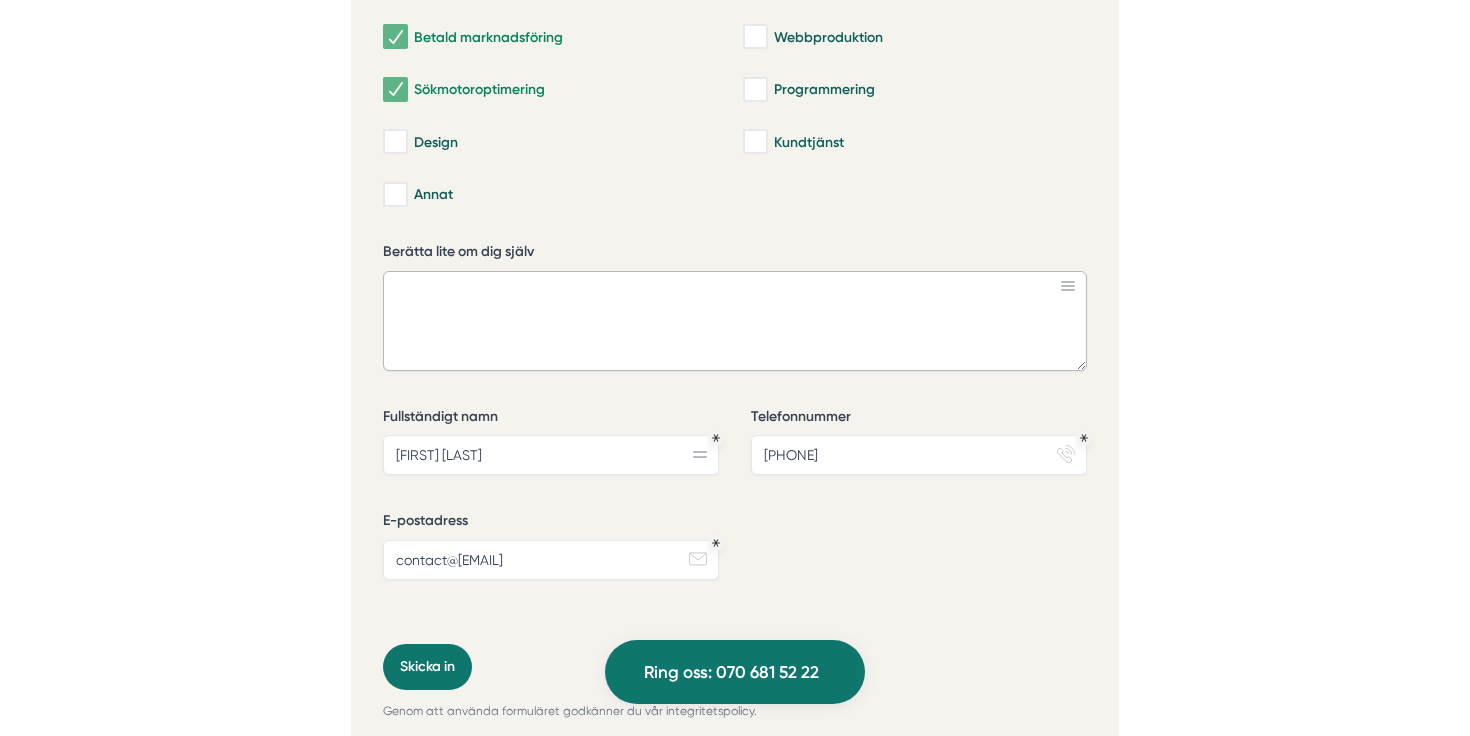 click on "Berätta lite om dig själv" at bounding box center (735, 321) 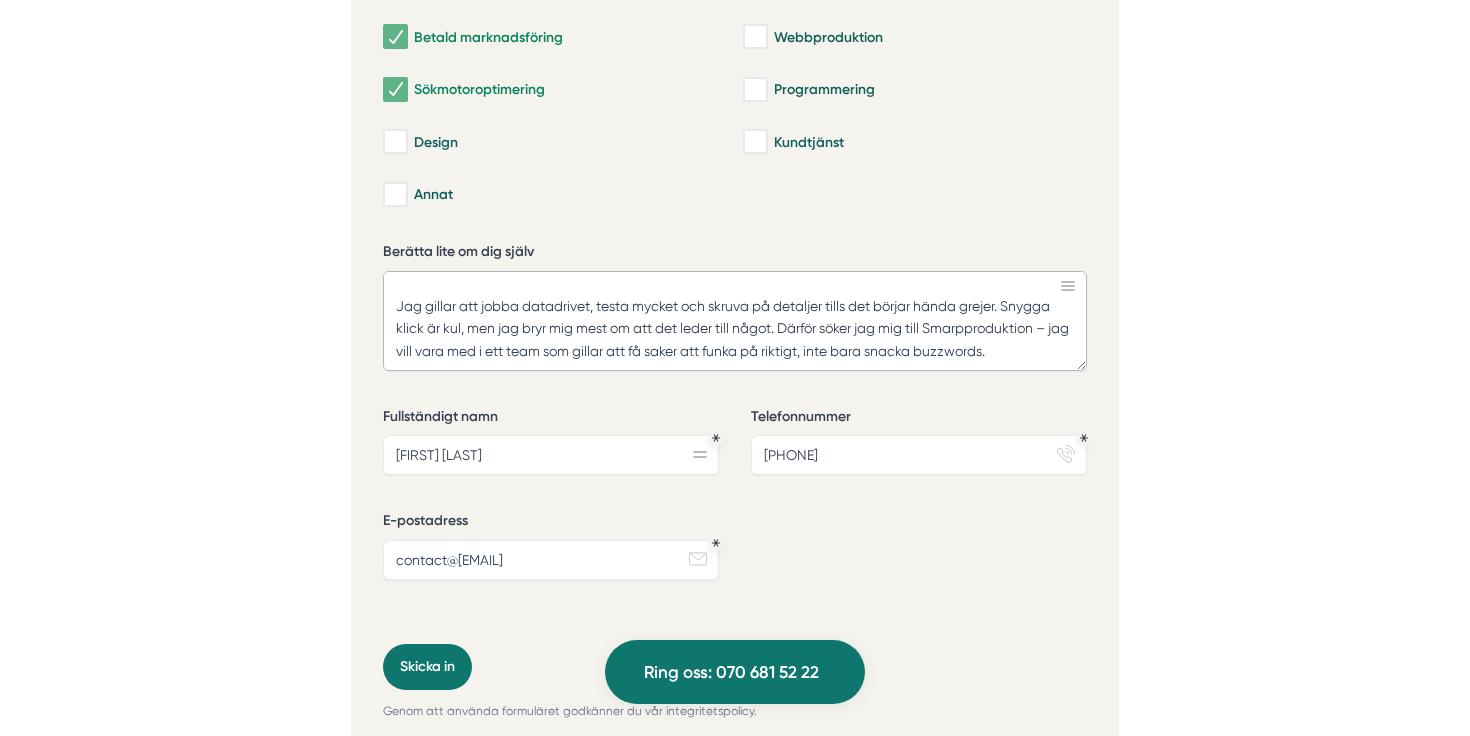 scroll, scrollTop: 162, scrollLeft: 0, axis: vertical 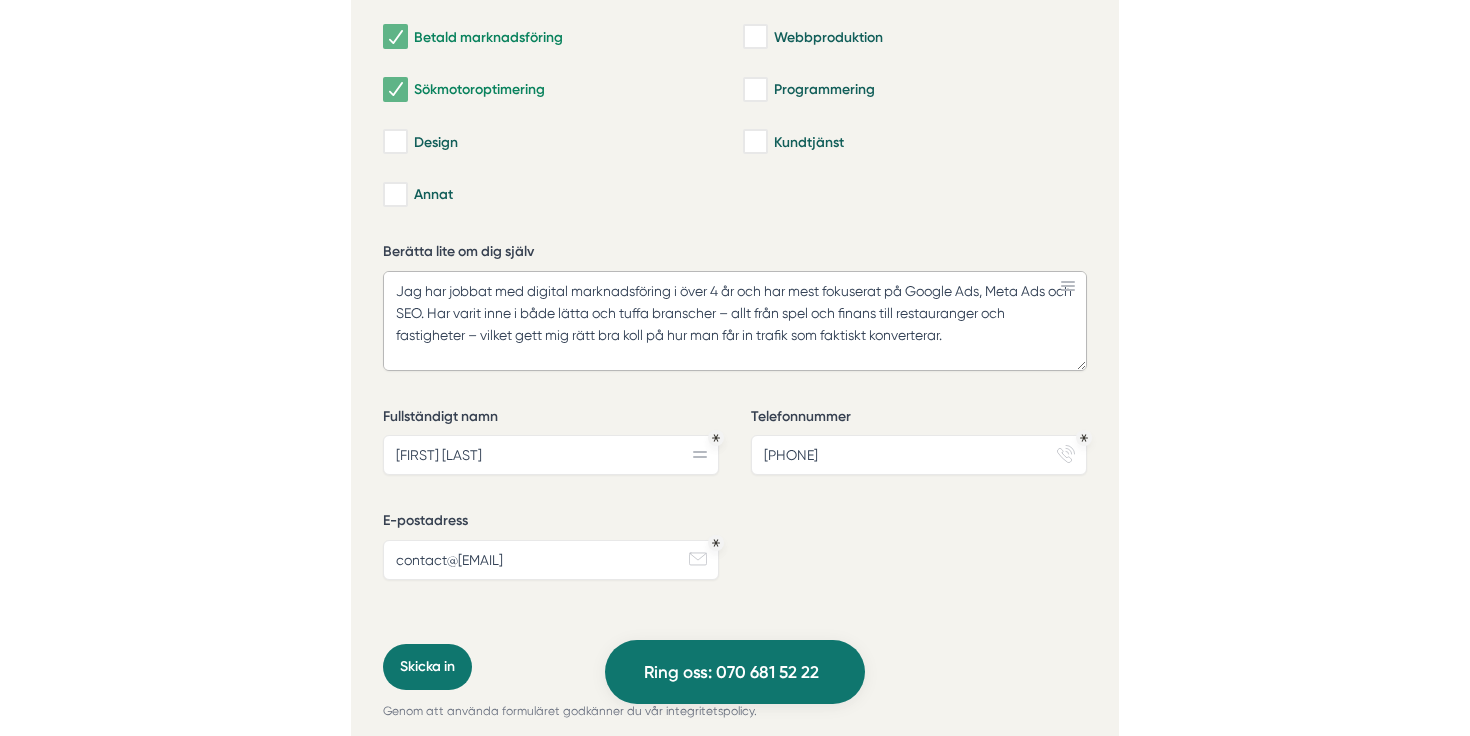 click on "Jag har jobbat med digital marknadsföring i över 4 år och har mest fokuserat på Google Ads, Meta Ads och SEO. Har varit inne i både lätta och tuffa branscher – allt från spel och finans till restauranger och fastigheter – vilket gett mig rätt bra koll på hur man får in trafik som faktiskt konverterar.
Utöver det har jag också jobbat en del med webbutveckling, framför allt i WordPress och Next.js/React. Det gör att jag inte bara ser till att kampanjerna funkar – jag ser också till att landningssidorna gör sitt jobb.
Jag gillar att jobba datadrivet, testa mycket och skruva på detaljer tills det börjar hända grejer. Snygga klick är kul, men jag bryr mig mest om att det leder till något. Därför söker jag mig till Smarpproduktion – låt oss ta ett möte så kan jag berätta mycker mer om mig själv och varför jag tror att jag skulle passa i ert team." at bounding box center (735, 321) 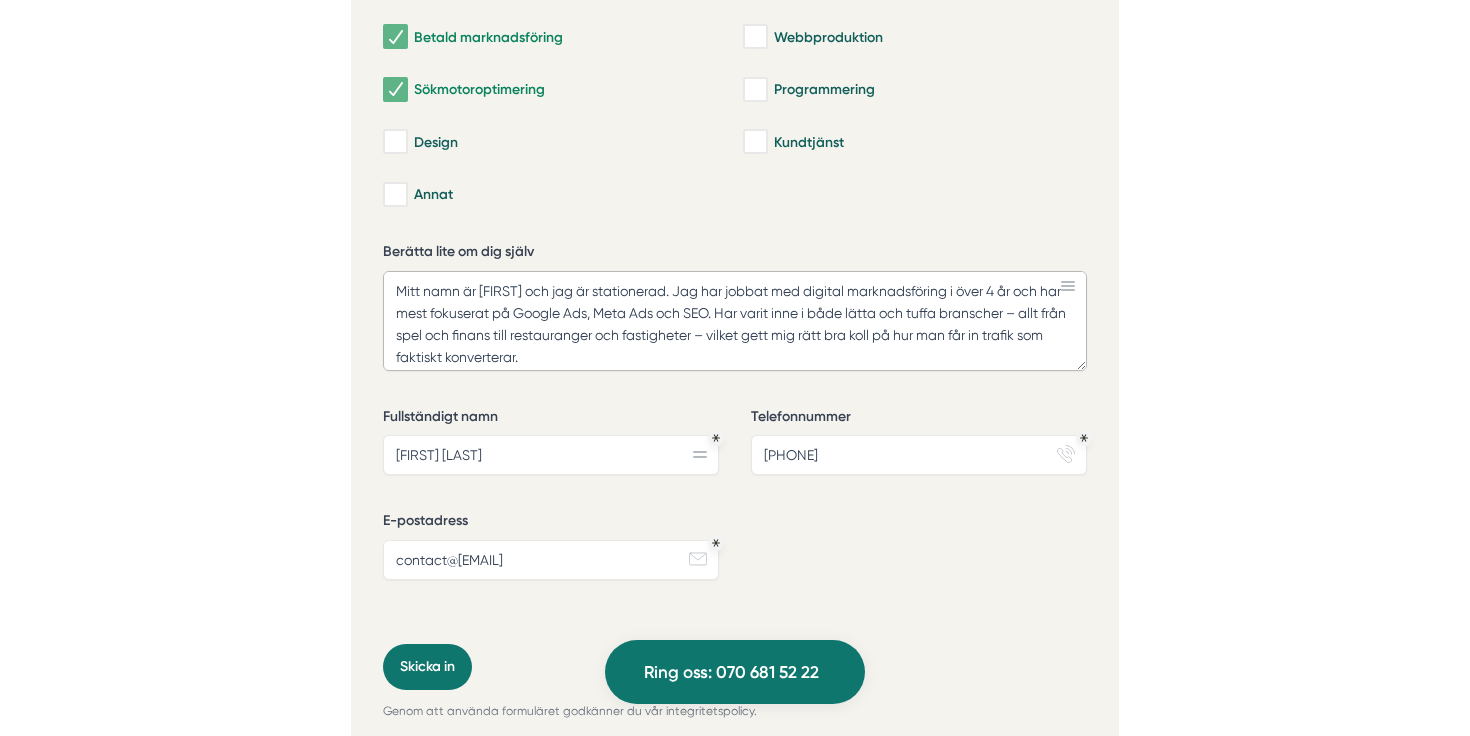drag, startPoint x: 531, startPoint y: 293, endPoint x: 556, endPoint y: 289, distance: 25.317978 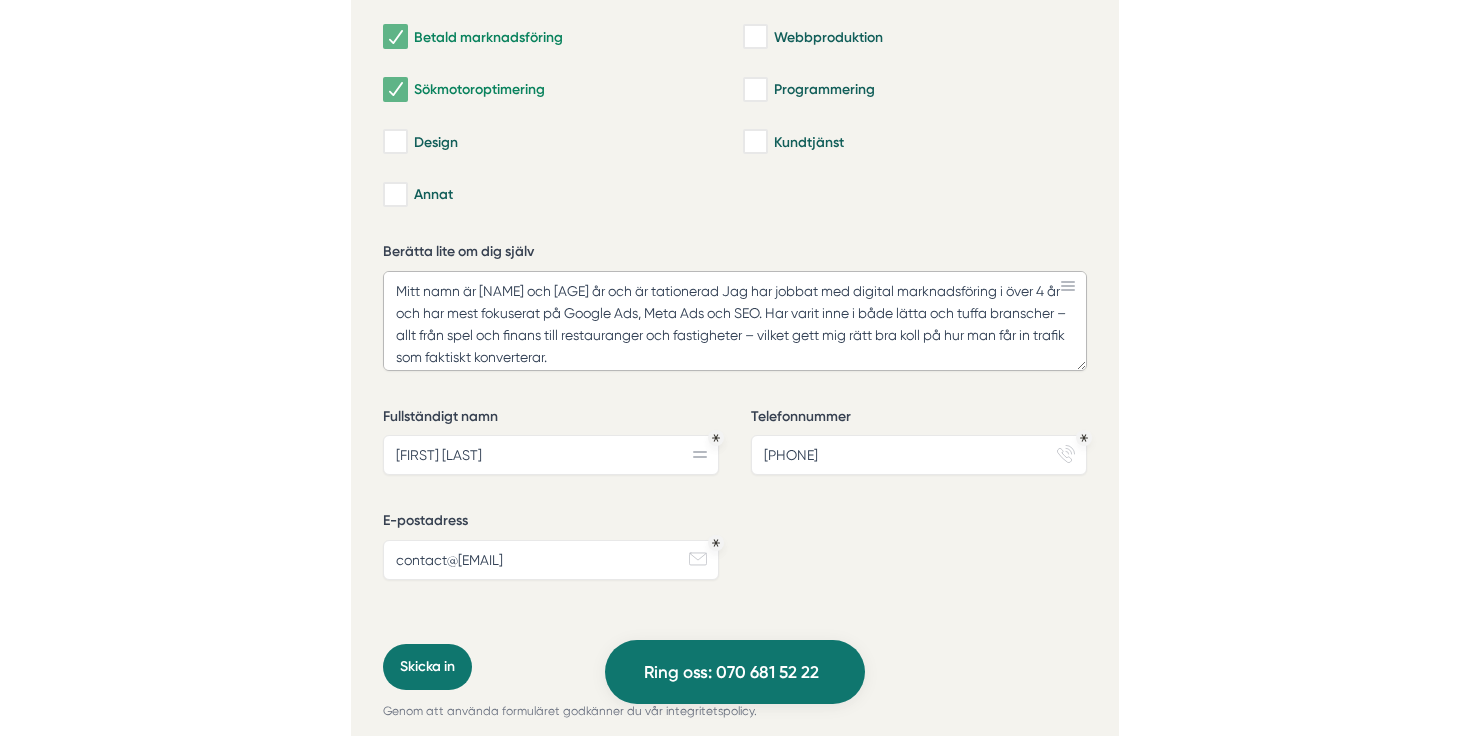 drag, startPoint x: 530, startPoint y: 292, endPoint x: 555, endPoint y: 296, distance: 25.317978 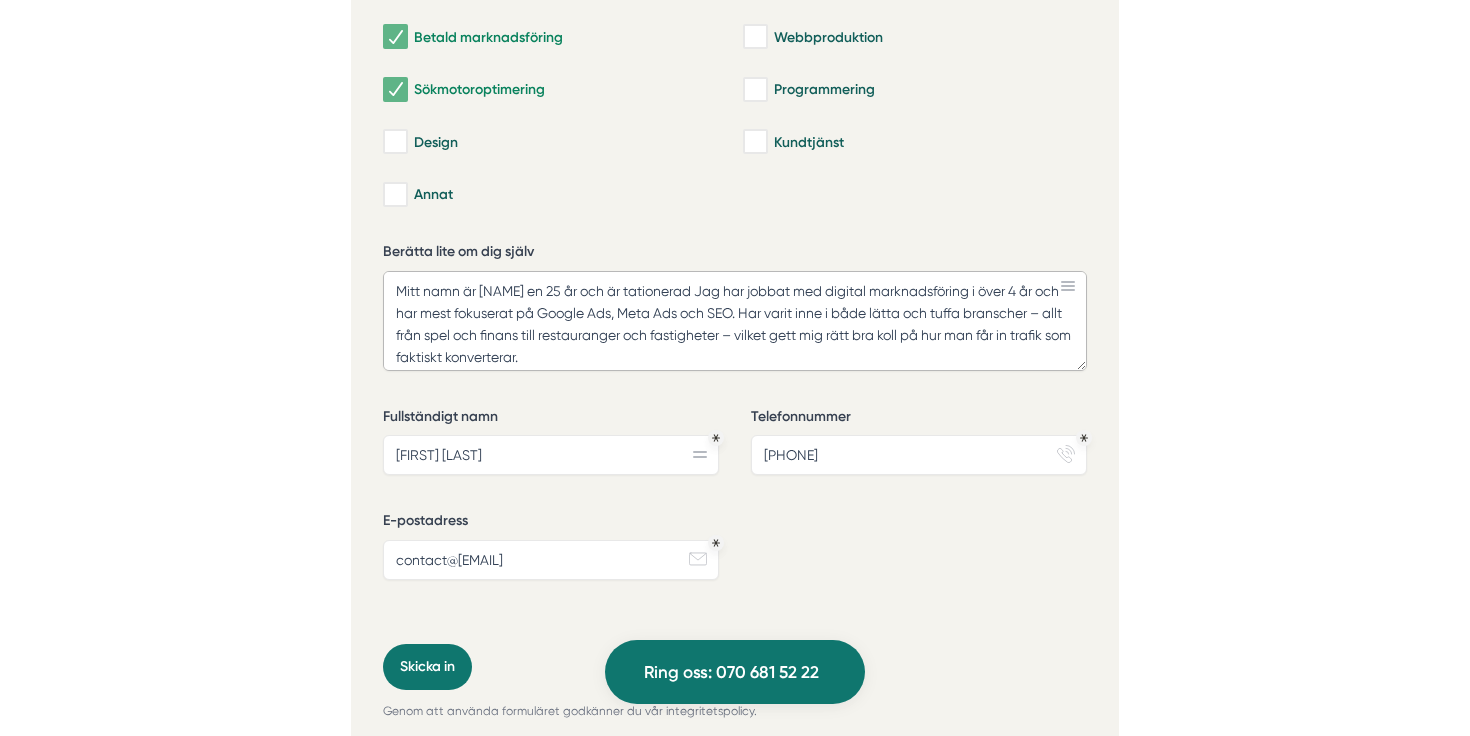 click on "Mitt namn är [NAME] en 25 år och är tationerad Jag har jobbat med digital marknadsföring i över 4 år och har mest fokuserat på Google Ads, Meta Ads och SEO. Har varit inne i både lätta och tuffa branscher – allt från spel och finans till restauranger och fastigheter – vilket gett mig rätt bra koll på hur man får in trafik som faktiskt konverterar.
Utöver det har jag också jobbat en del med webbutveckling, framför allt i WordPress och Next.js/React. Det gör att jag inte bara ser till att kampanjerna funkar – jag ser också till att landningssidorna gör sitt jobb.
Jag gillar att jobba datadrivet, testa mycket och skruva på detaljer tills det börjar hända grejer. Snygga klick är kul, men jag bryr mig mest om att det leder till något. Därför söker jag mig till Smarpproduktion – låt oss ta ett möte så kan jag berätta mycker mer om mig själv och varför jag tror att jag skulle passa i ert team." at bounding box center (735, 321) 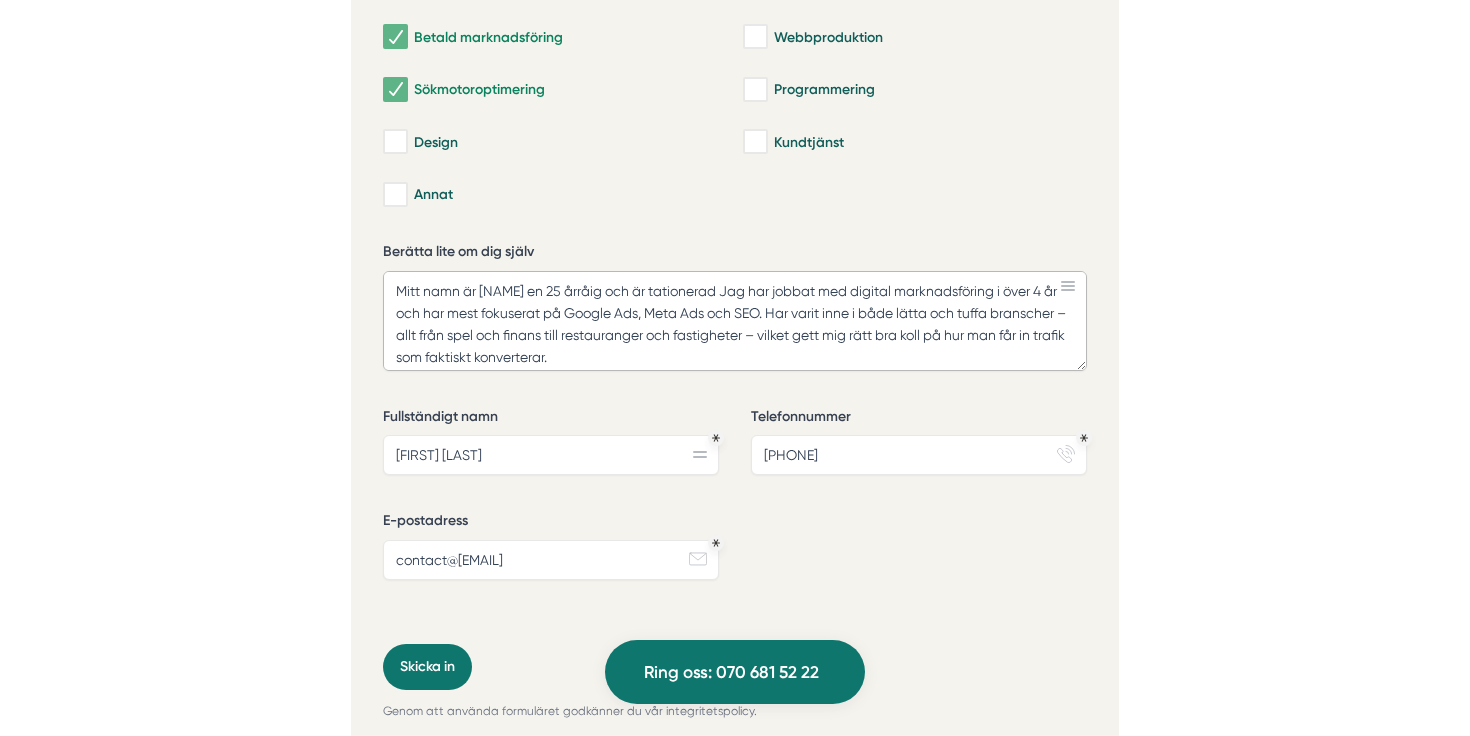 drag, startPoint x: 729, startPoint y: 289, endPoint x: 323, endPoint y: 263, distance: 406.83167 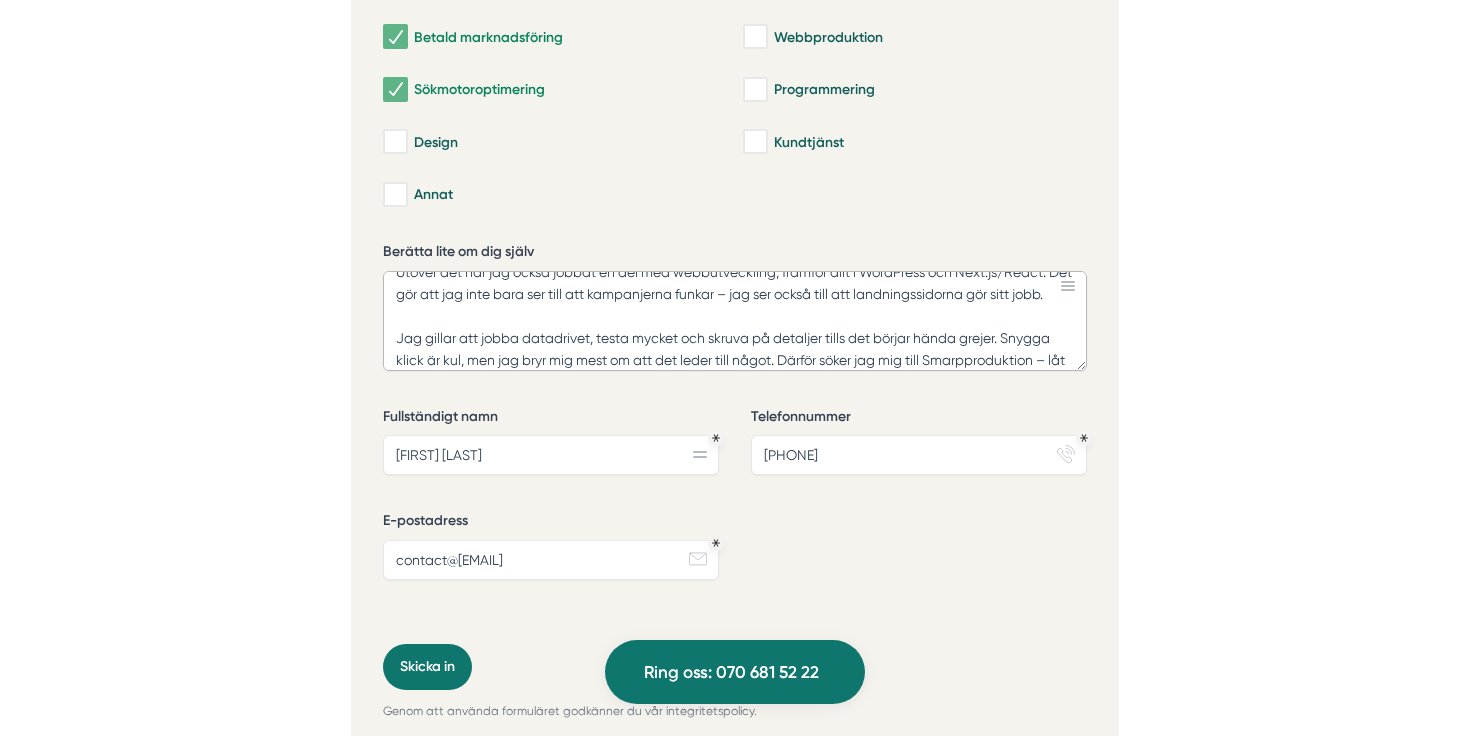 scroll, scrollTop: 184, scrollLeft: 0, axis: vertical 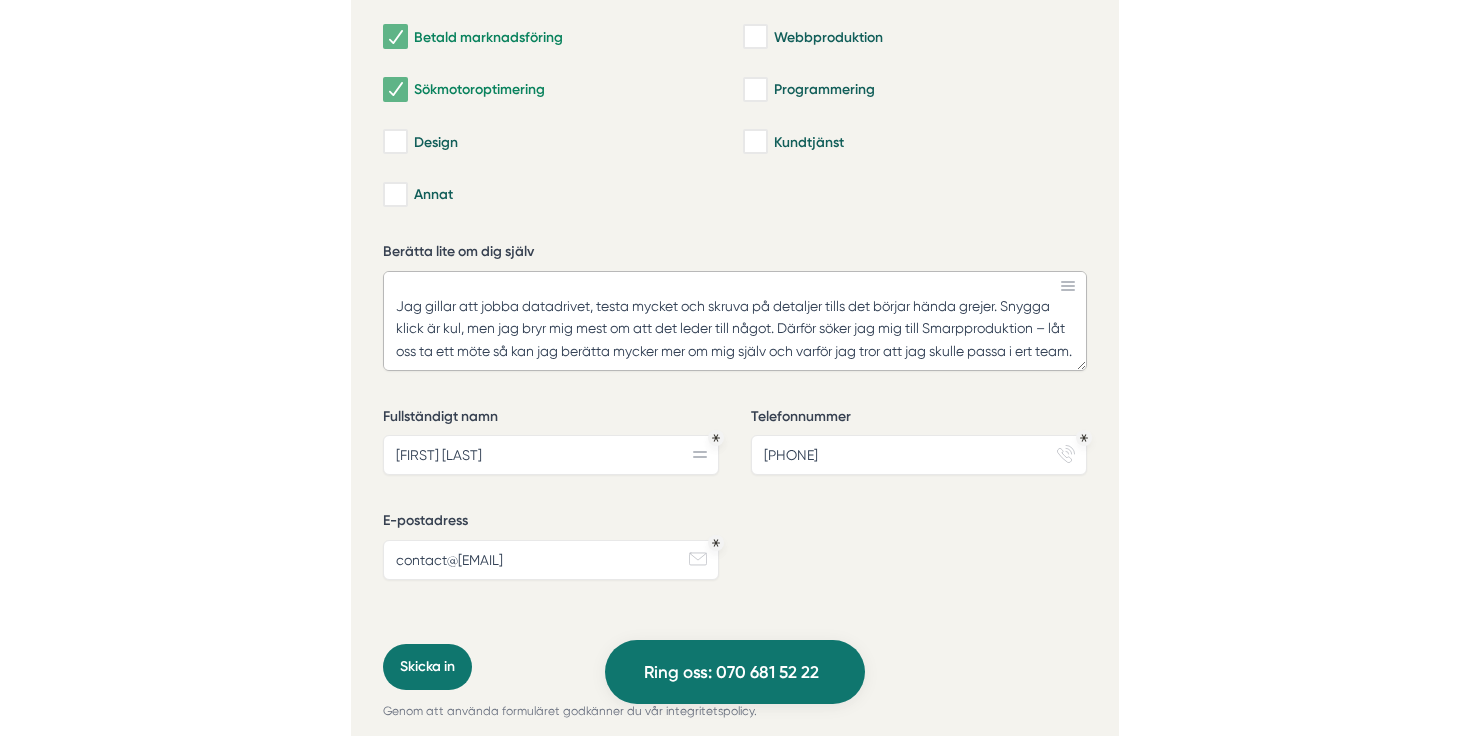 click on "Jag har jobbat med digital marknadsföring i över 4 år och har mest fokuserat på Google Ads, Meta Ads och SEO. Har varit inne i både lätta och tuffa branscher – allt från spel och finans till restauranger och fastigheter – vilket gett mig rätt bra koll på hur man får in trafik som faktiskt konverterar.
Utöver det har jag också jobbat en del med webbutveckling, framför allt i WordPress och Next.js/React. Det gör att jag inte bara ser till att kampanjerna funkar – jag ser också till att landningssidorna gör sitt jobb.
Jag gillar att jobba datadrivet, testa mycket och skruva på detaljer tills det börjar hända grejer. Snygga klick är kul, men jag bryr mig mest om att det leder till något. Därför söker jag mig till Smarpproduktion – låt oss ta ett möte så kan jag berätta mycker mer om mig själv och varför jag tror att jag skulle passa i ert team." at bounding box center (735, 321) 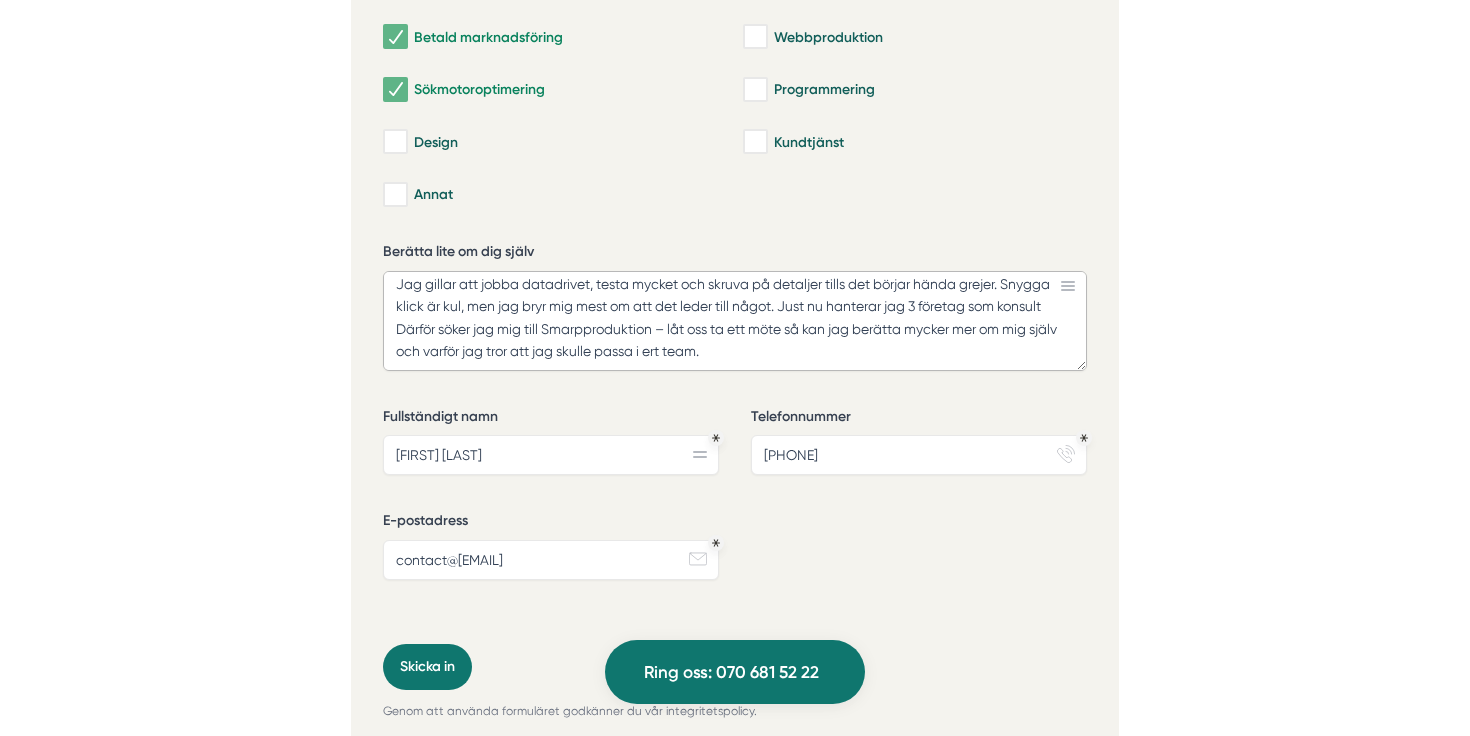 click on "Jag har jobbat med digital marknadsföring i över 4 år och har mest fokuserat på Google Ads, Meta Ads och SEO. Har varit inne i både lätta och tuffa branscher – allt från spel och finans till restauranger och fastigheter – vilket gett mig rätt bra koll på hur man får in trafik som faktiskt konverterar.
Utöver det har jag också jobbat en del med webbutveckling, framför allt i WordPress och Next.js/React. Det gör att jag inte bara ser till att kampanjerna funkar – jag ser också till att landningssidorna gör sitt jobb.
Jag gillar att jobba datadrivet, testa mycket och skruva på detaljer tills det börjar hända grejer. Snygga klick är kul, men jag bryr mig mest om att det leder till något. Just nu hanterar jag 3 företag som konsult Därför söker jag mig till Smarpproduktion – låt oss ta ett möte så kan jag berätta mycker mer om mig själv och varför jag tror att jag skulle passa i ert team." at bounding box center (735, 321) 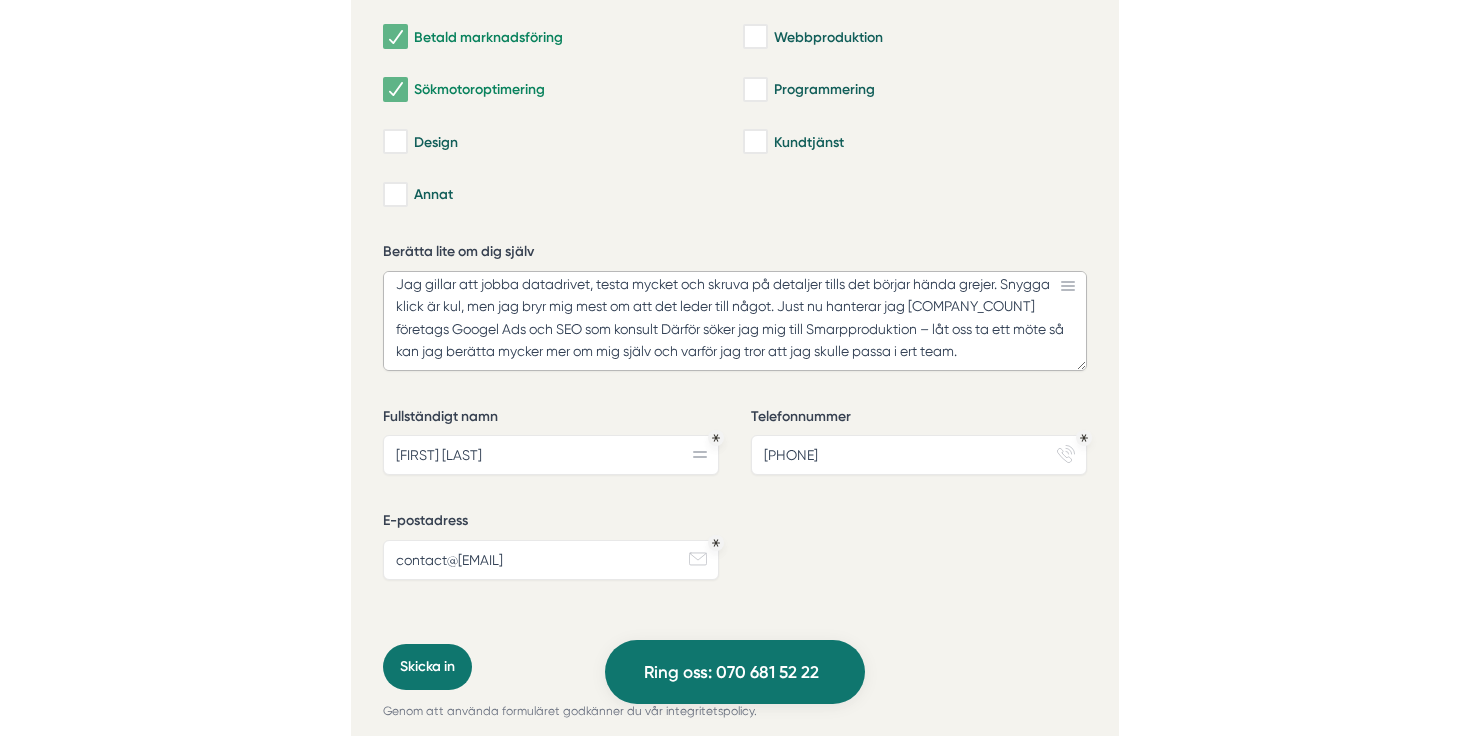 click on "Jag har jobbat med digital marknadsföring i över 4 år och har mest fokuserat på Google Ads, Meta Ads och SEO. Har varit inne i både lätta och tuffa branscher – allt från spel och finans till restauranger och fastigheter – vilket gett mig rätt bra koll på hur man får in trafik som faktiskt konverterar.
Utöver det har jag också jobbat en del med webbutveckling, framför allt i WordPress och Next.js/React. Det gör att jag inte bara ser till att kampanjerna funkar – jag ser också till att landningssidorna gör sitt jobb.
Jag gillar att jobba datadrivet, testa mycket och skruva på detaljer tills det börjar hända grejer. Snygga klick är kul, men jag bryr mig mest om att det leder till något. Just nu hanterar jag [COMPANY_COUNT] företags Googel Ads och SEO som konsult Därför söker jag mig till Smarpproduktion – låt oss ta ett möte så kan jag berätta mycker mer om mig själv och varför jag tror att jag skulle passa i ert team." at bounding box center (735, 321) 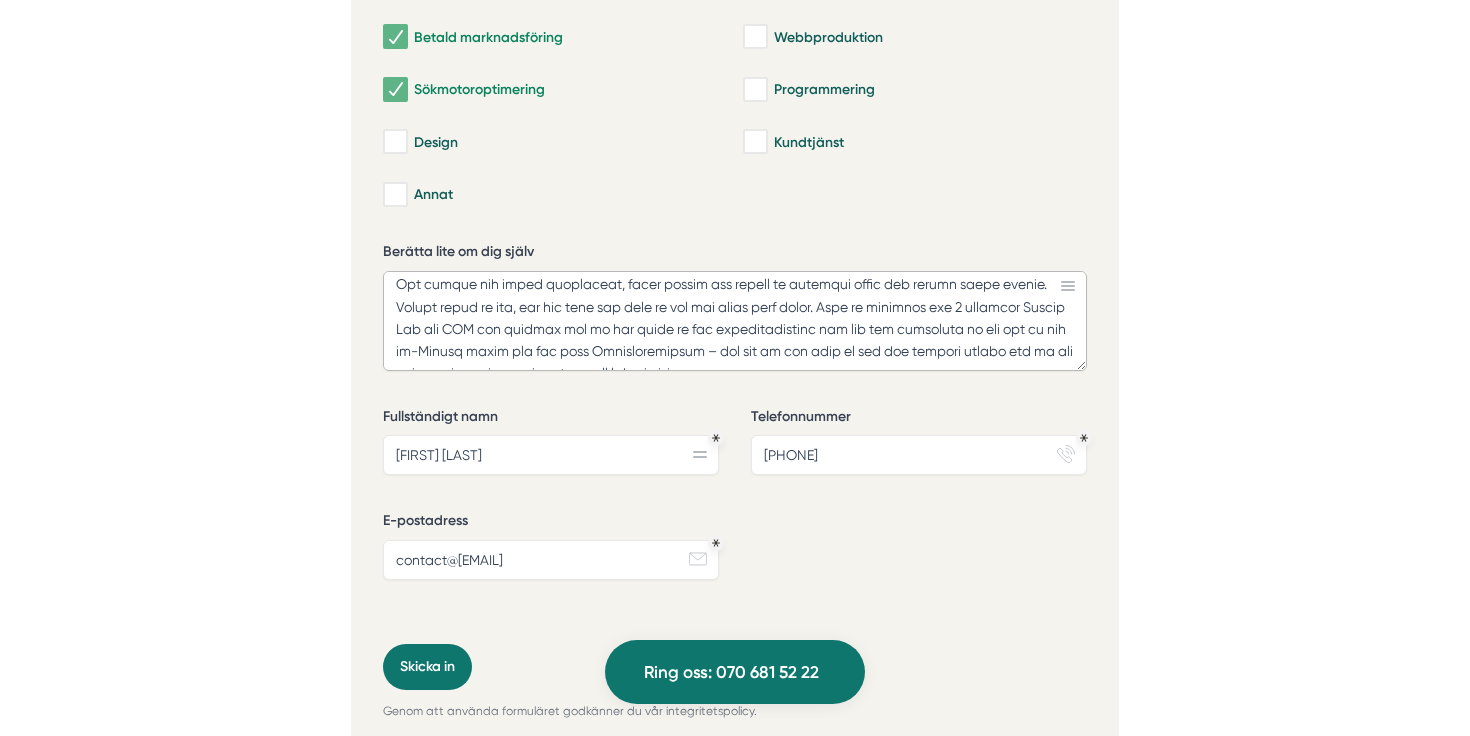 scroll, scrollTop: 207, scrollLeft: 0, axis: vertical 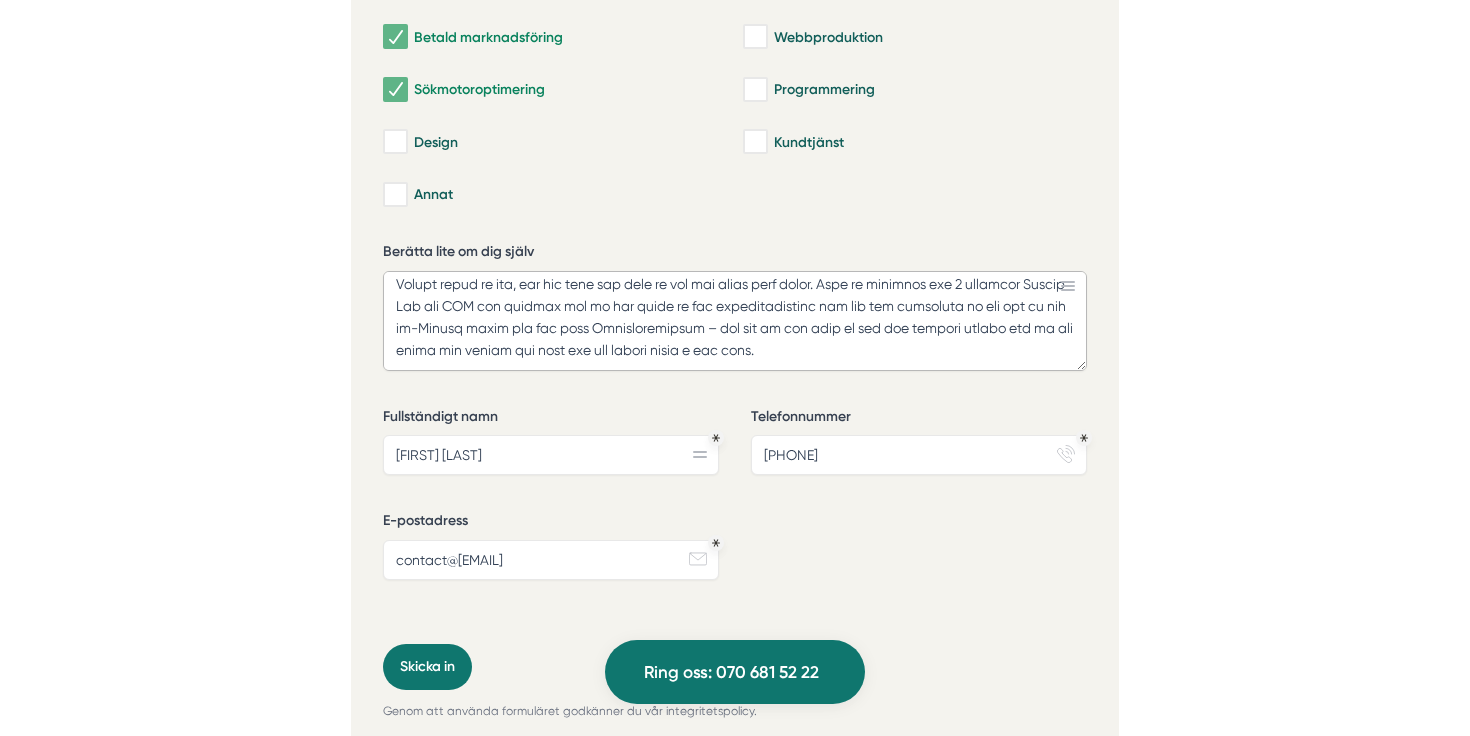 click on "Berätta lite om dig själv" at bounding box center (735, 321) 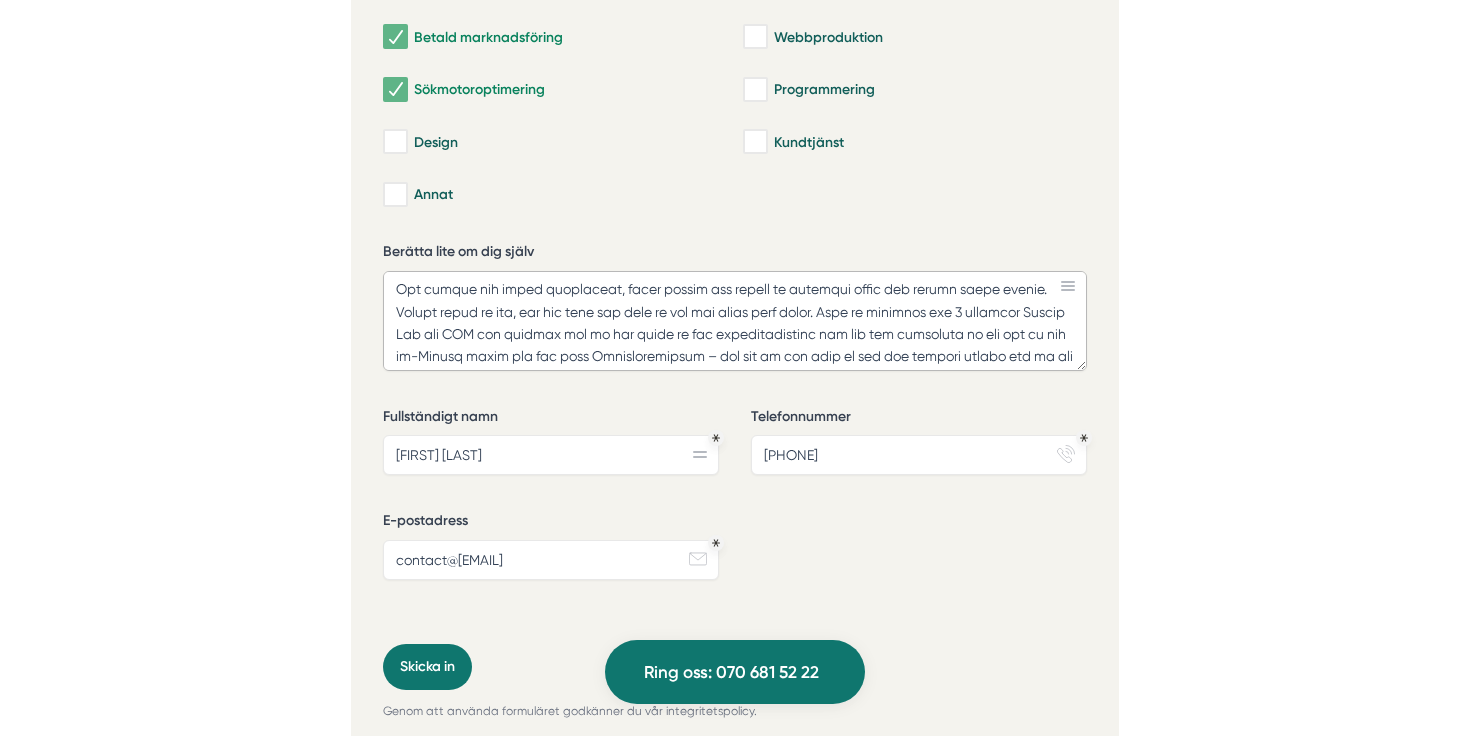 scroll, scrollTop: 180, scrollLeft: 0, axis: vertical 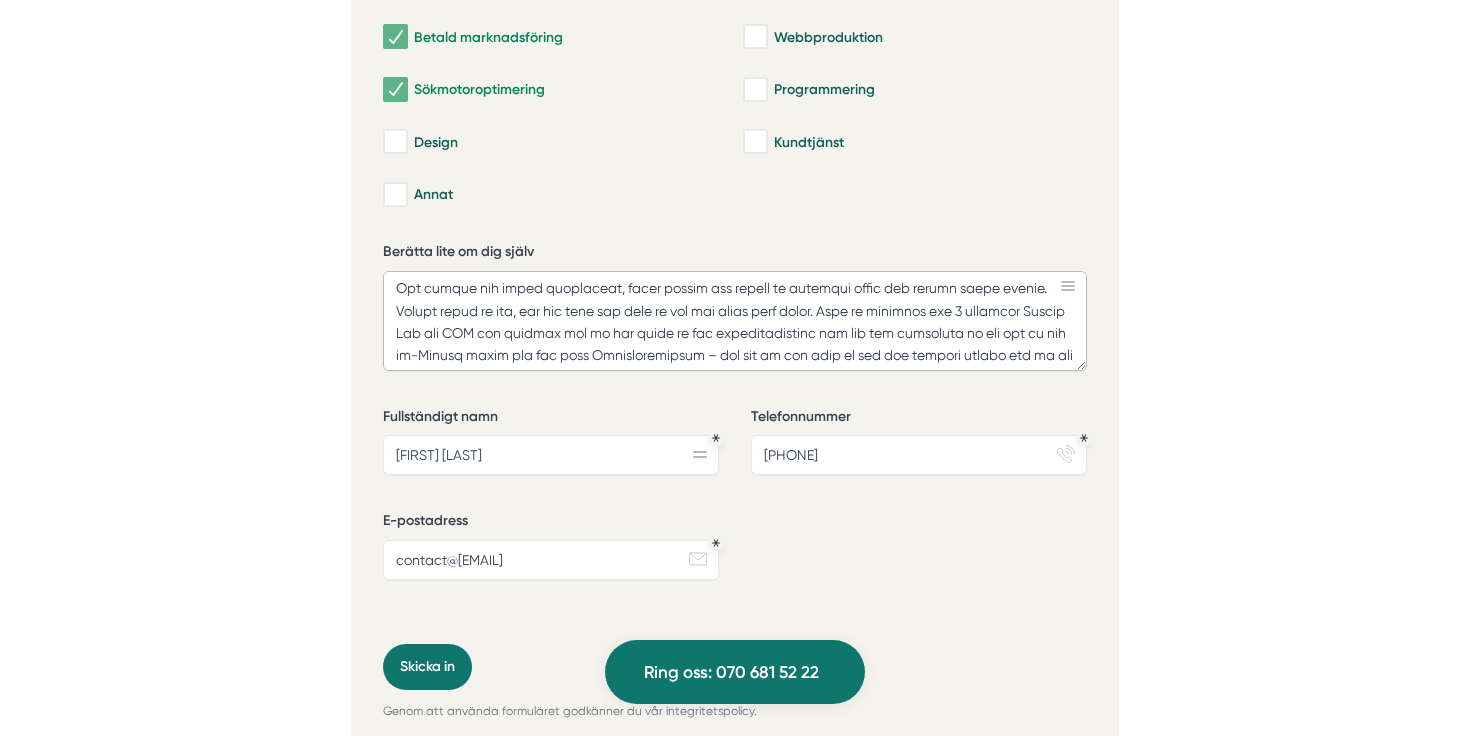 drag, startPoint x: 1008, startPoint y: 288, endPoint x: 1058, endPoint y: 288, distance: 50 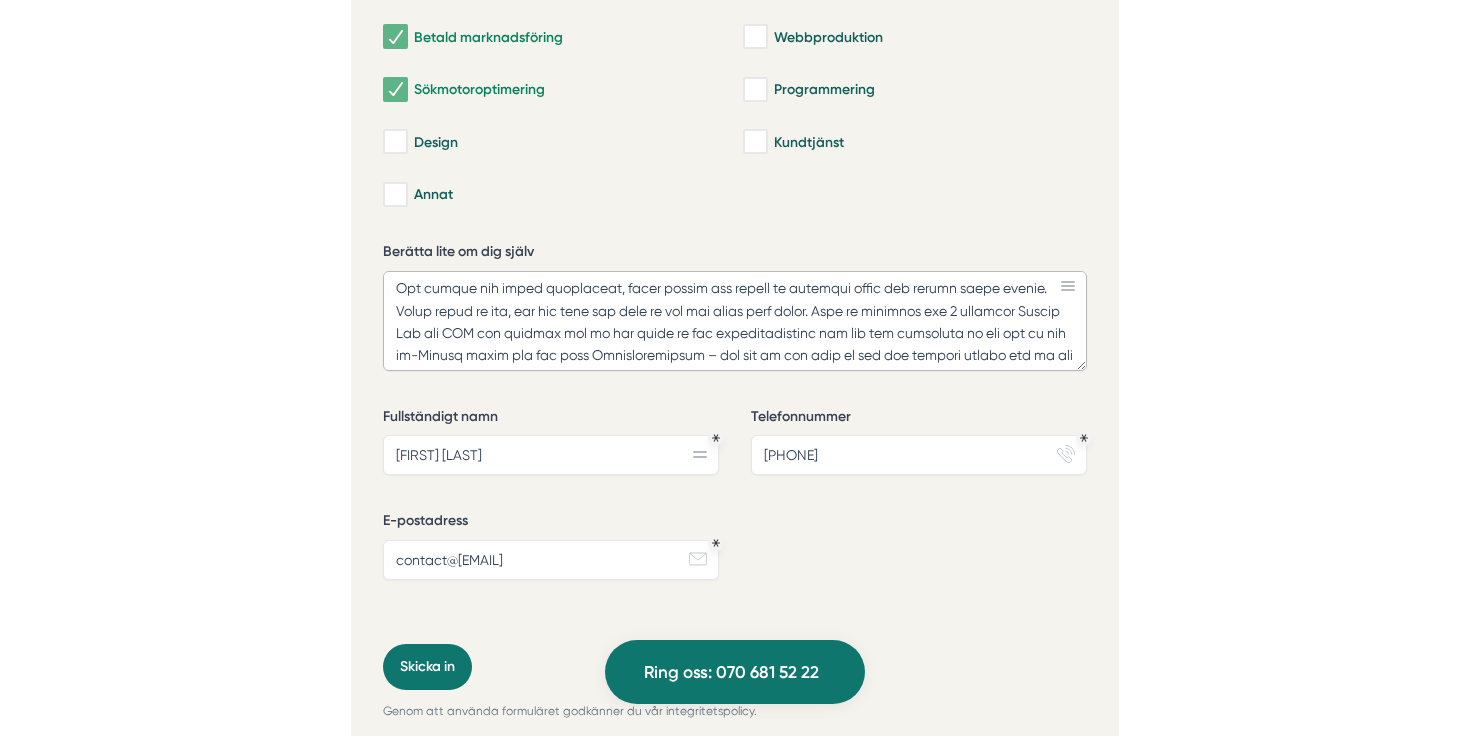 drag, startPoint x: 460, startPoint y: 310, endPoint x: 430, endPoint y: 315, distance: 30.413813 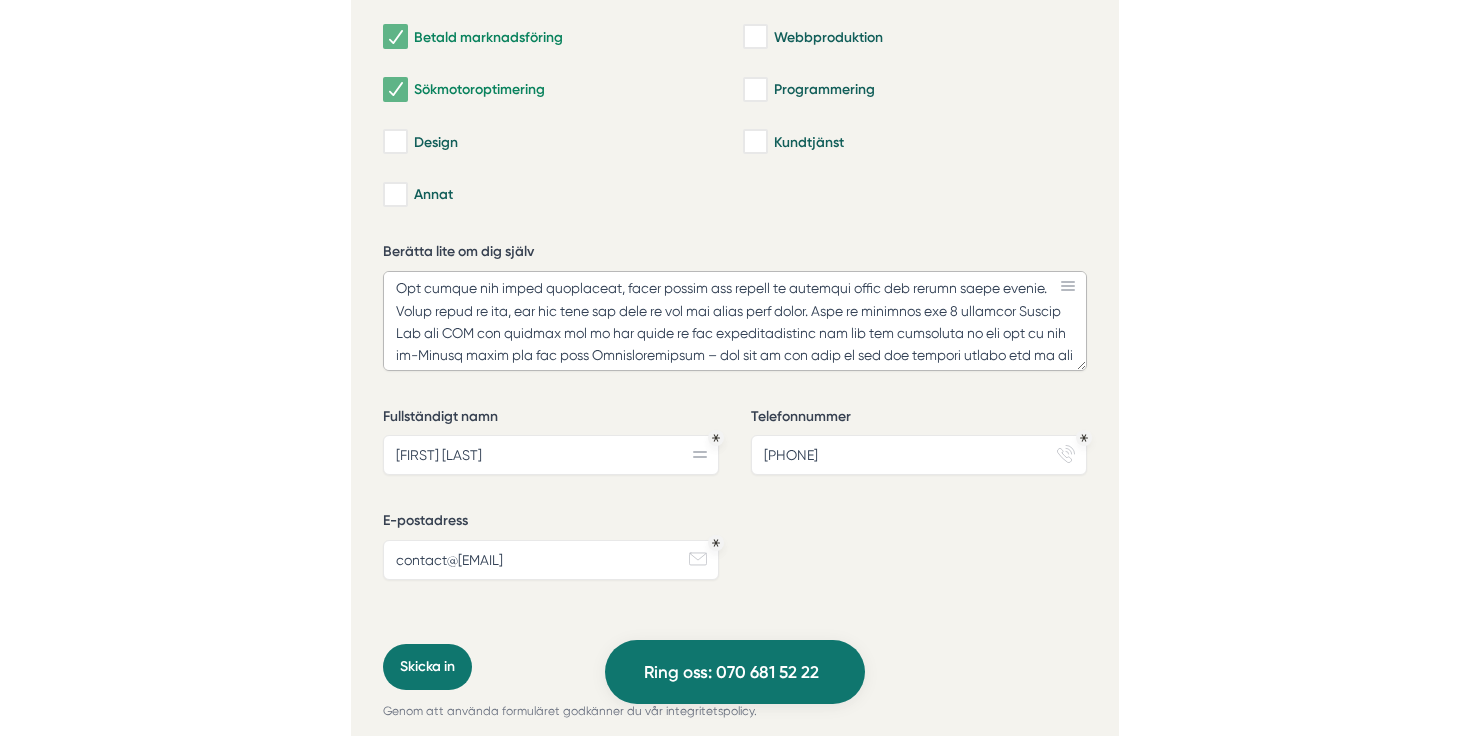 click on "Berätta lite om dig själv" at bounding box center (735, 321) 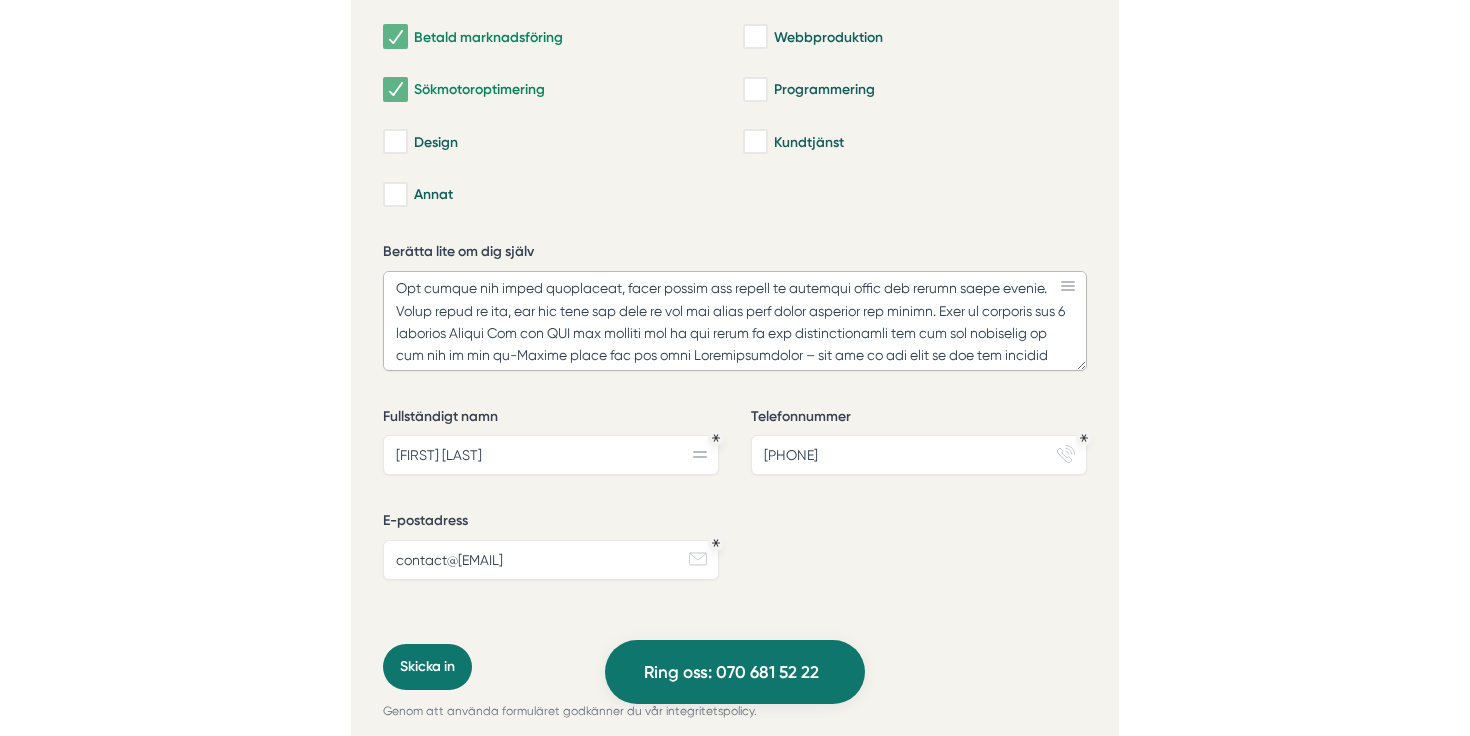 click on "Berätta lite om dig själv" at bounding box center [735, 321] 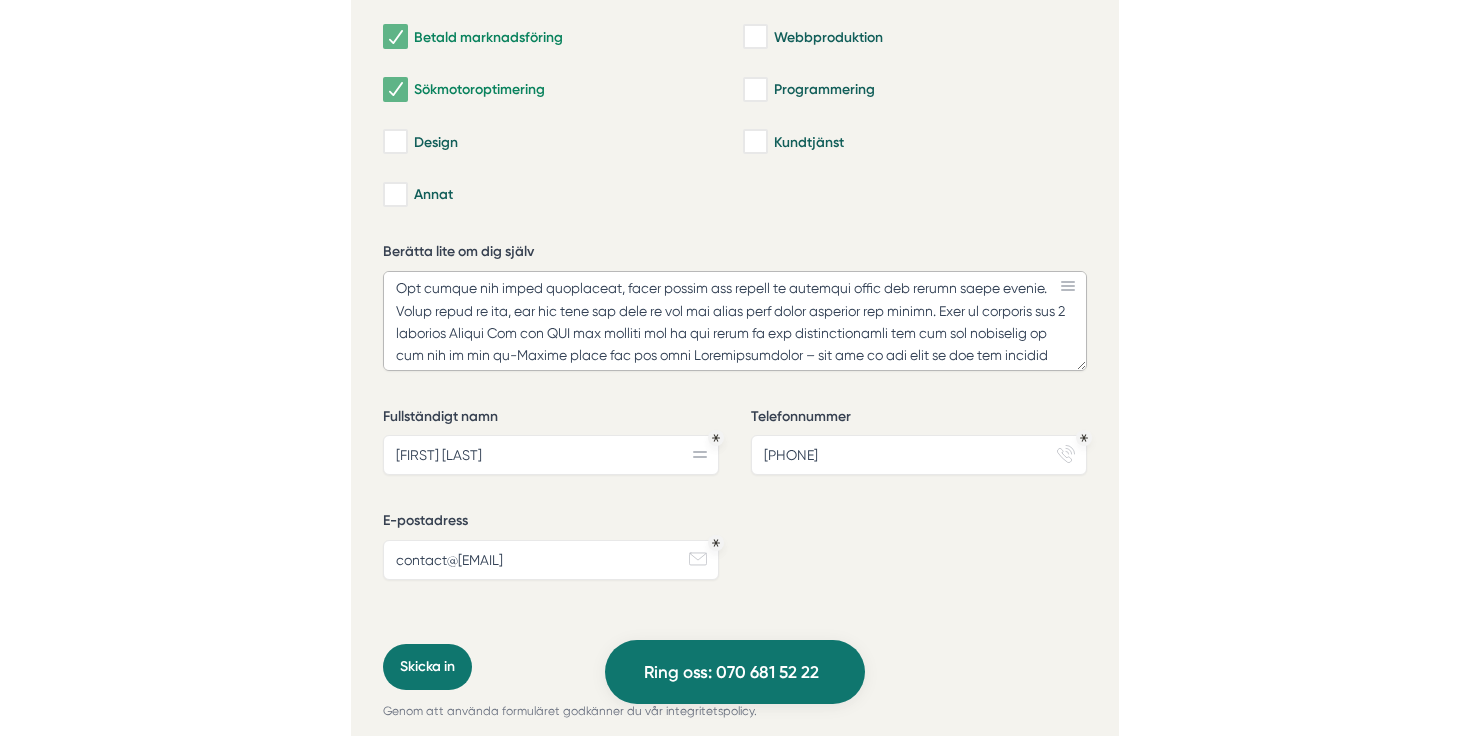 click on "Berätta lite om dig själv" at bounding box center (735, 321) 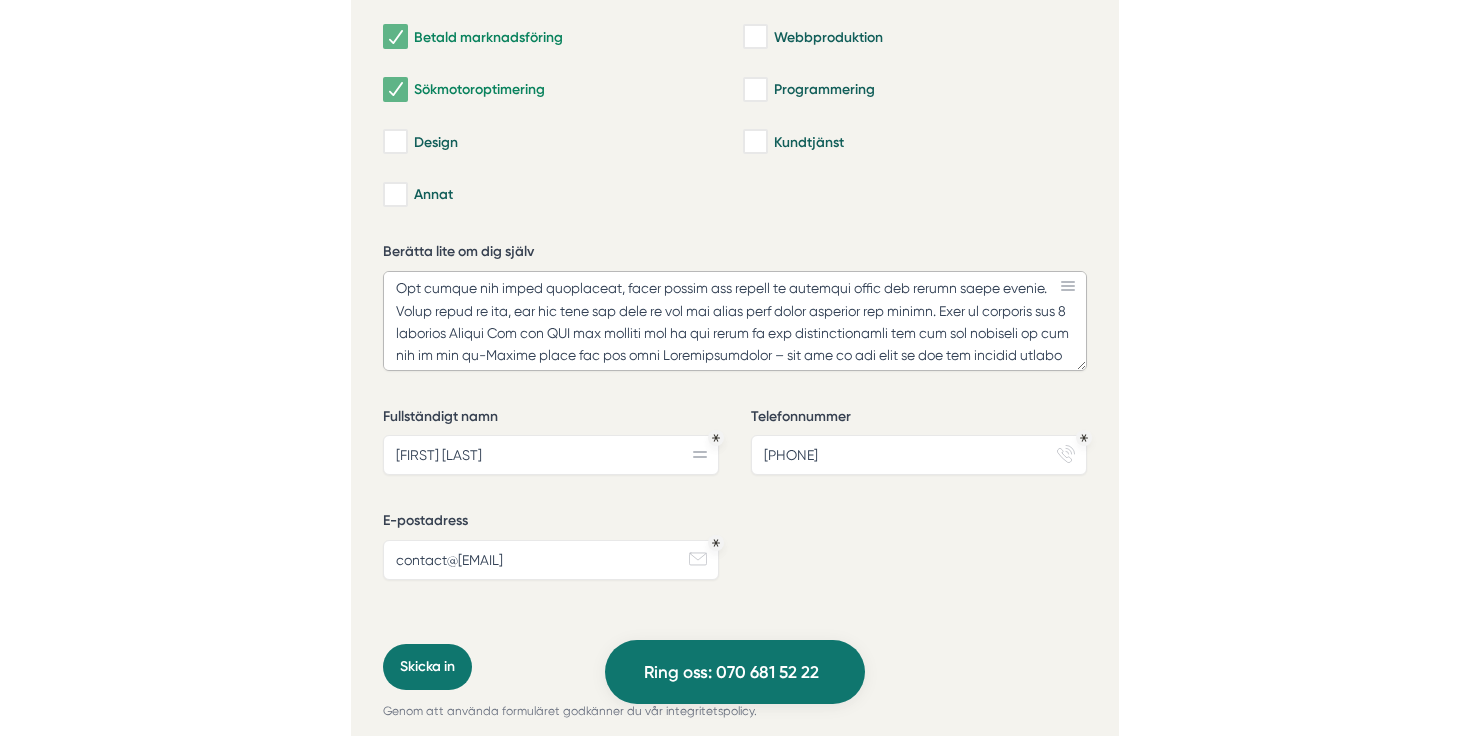 scroll, scrollTop: 186, scrollLeft: 0, axis: vertical 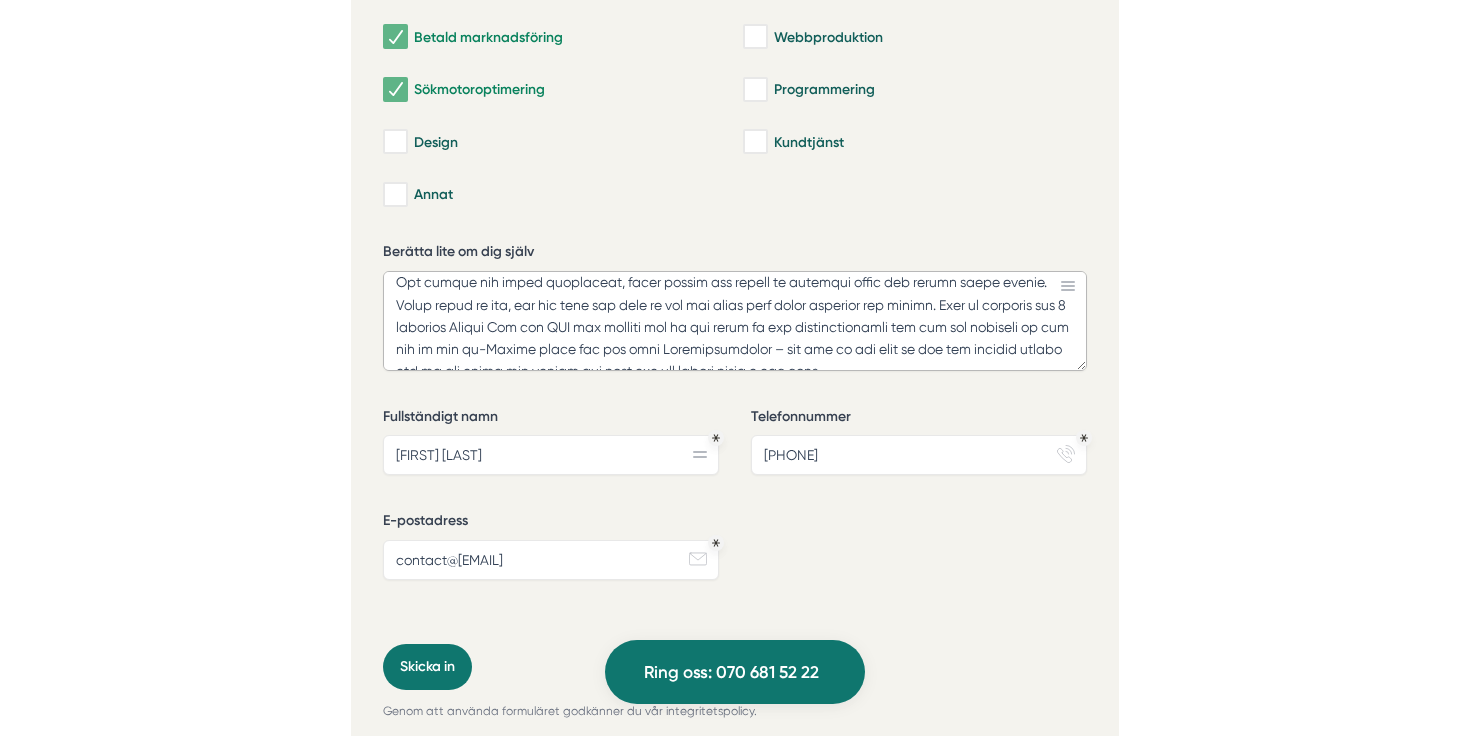 click on "Berätta lite om dig själv" at bounding box center [735, 321] 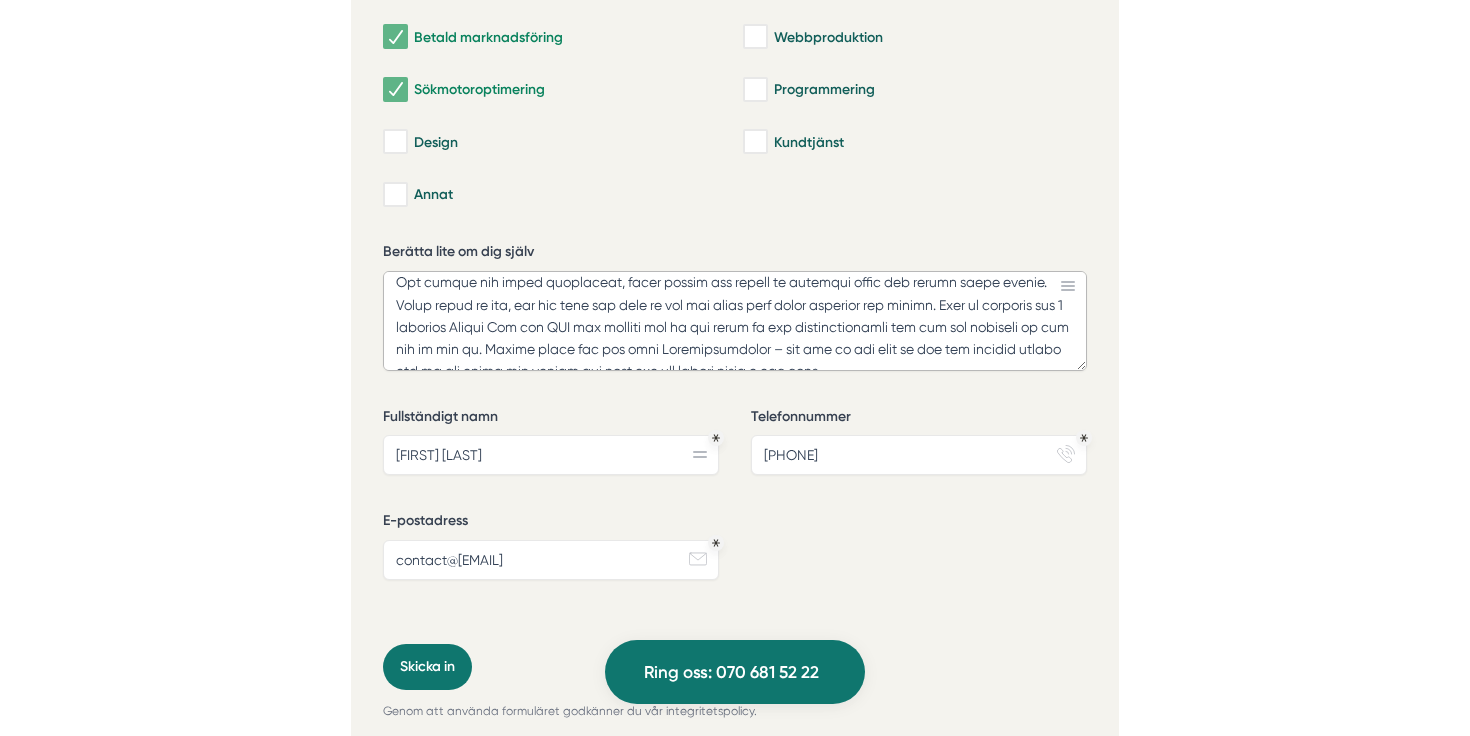 scroll, scrollTop: 207, scrollLeft: 0, axis: vertical 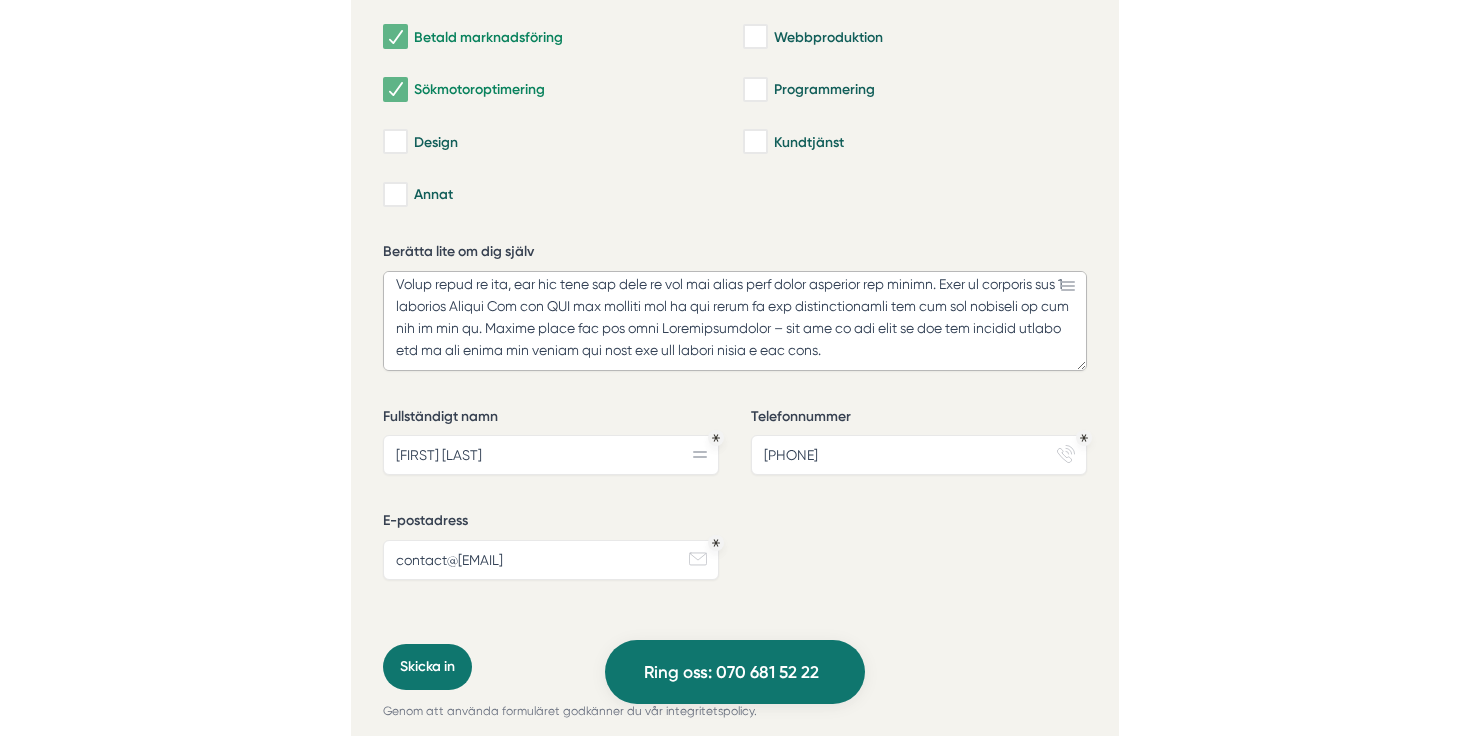 click on "Berätta lite om dig själv" at bounding box center (735, 321) 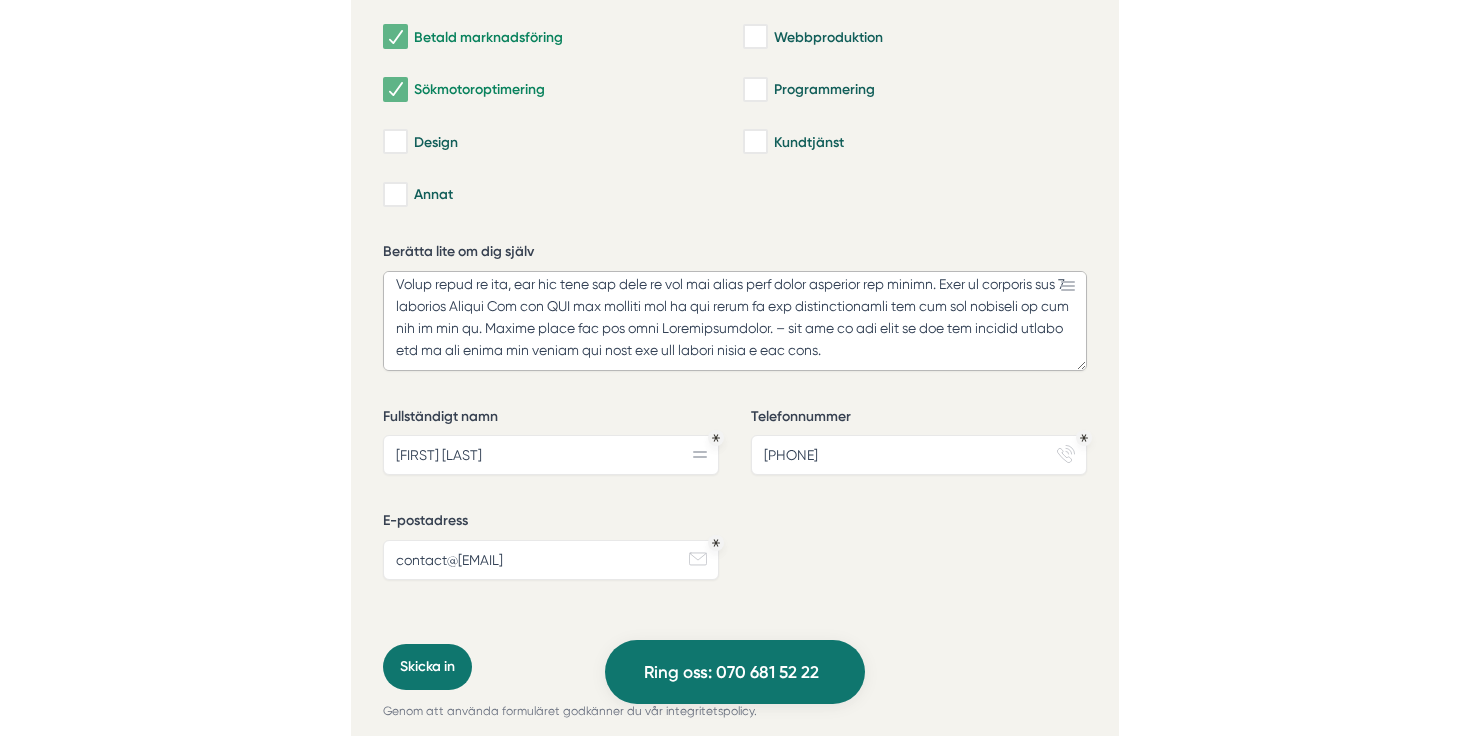 click on "Berätta lite om dig själv" at bounding box center [735, 321] 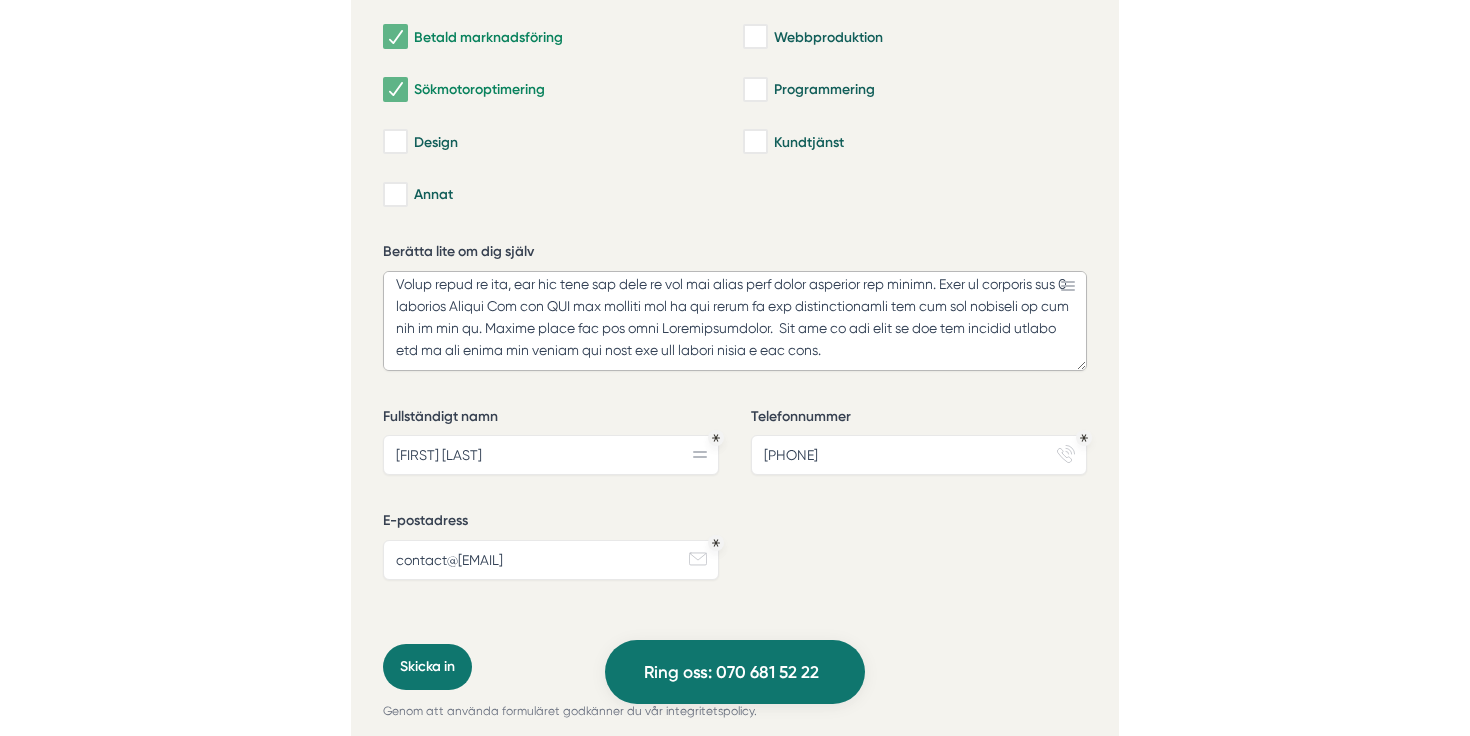 click on "Berätta lite om dig själv" at bounding box center [735, 321] 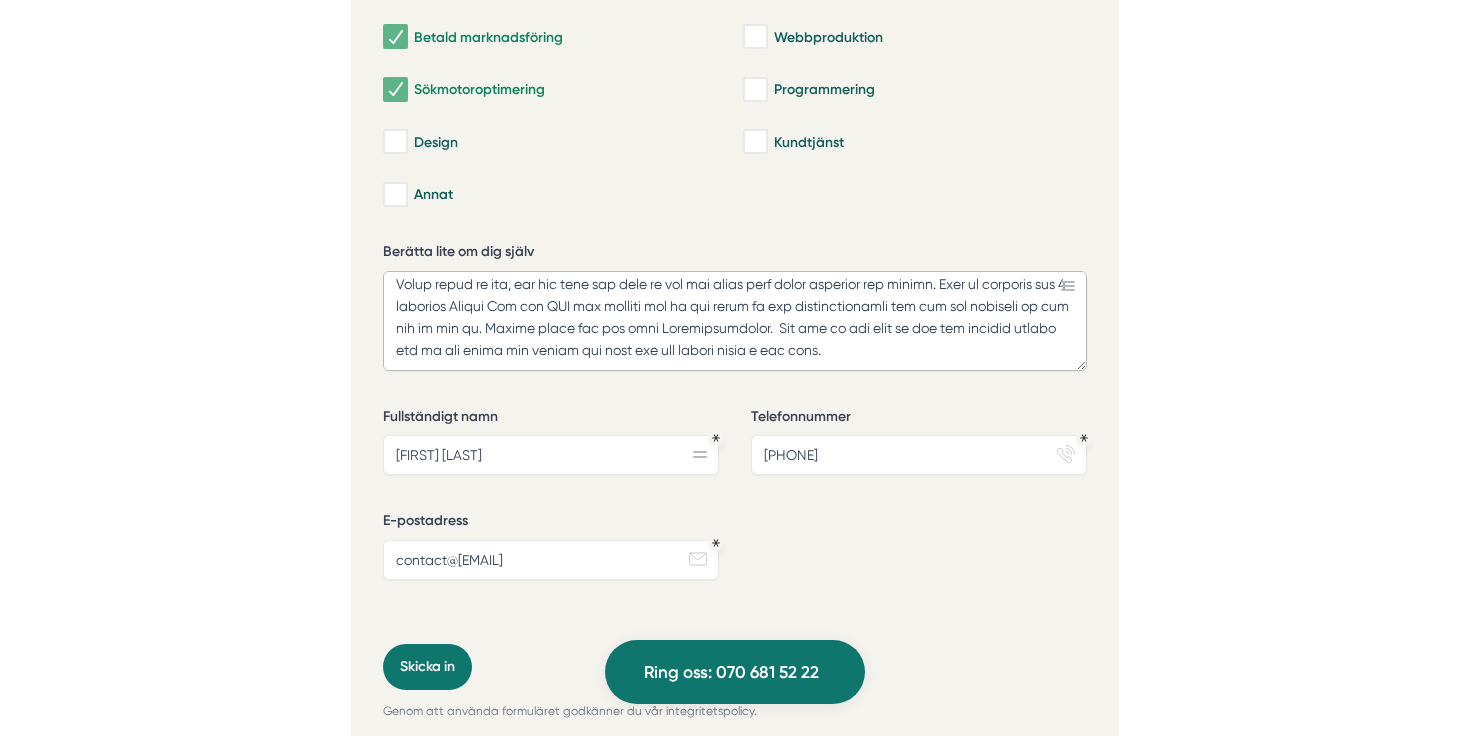 click on "Berätta lite om dig själv" at bounding box center (735, 321) 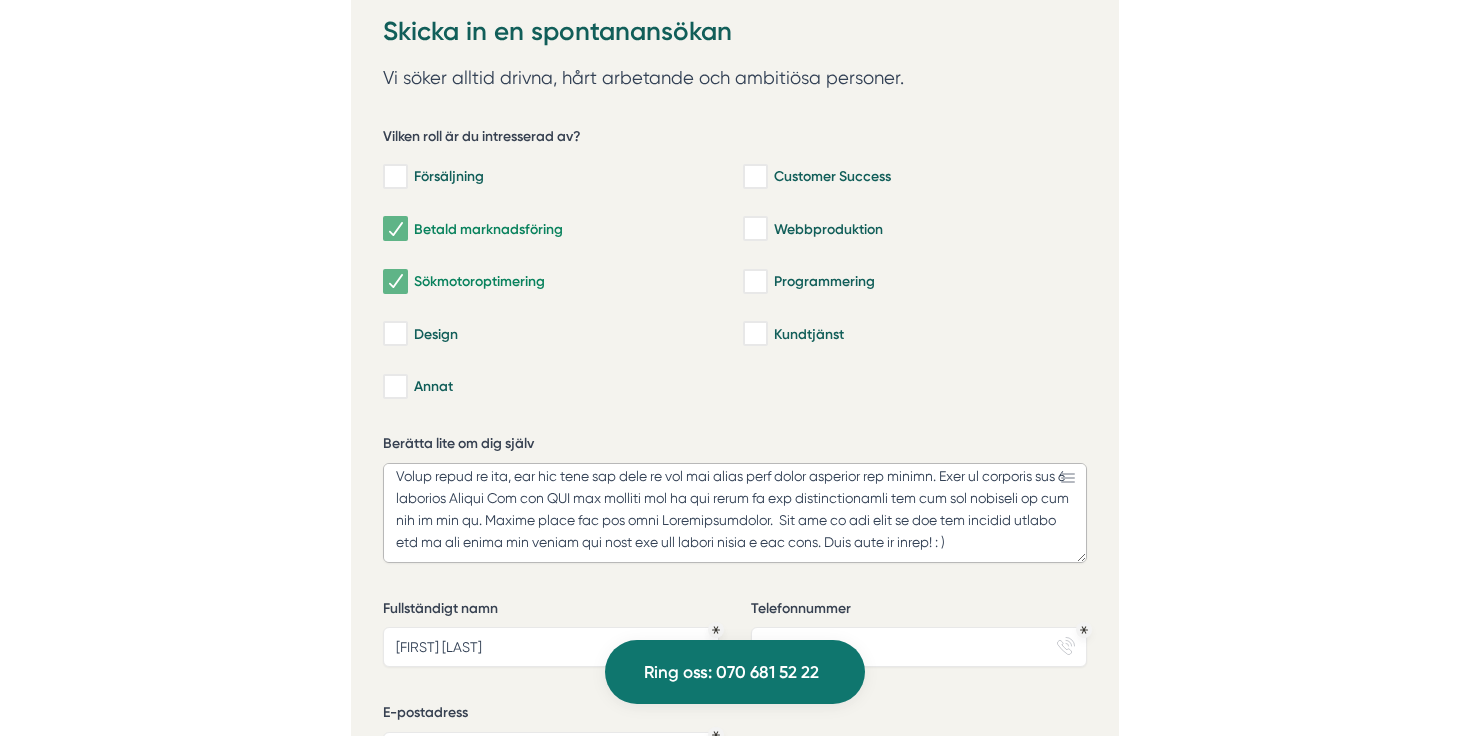 scroll, scrollTop: 1145, scrollLeft: 0, axis: vertical 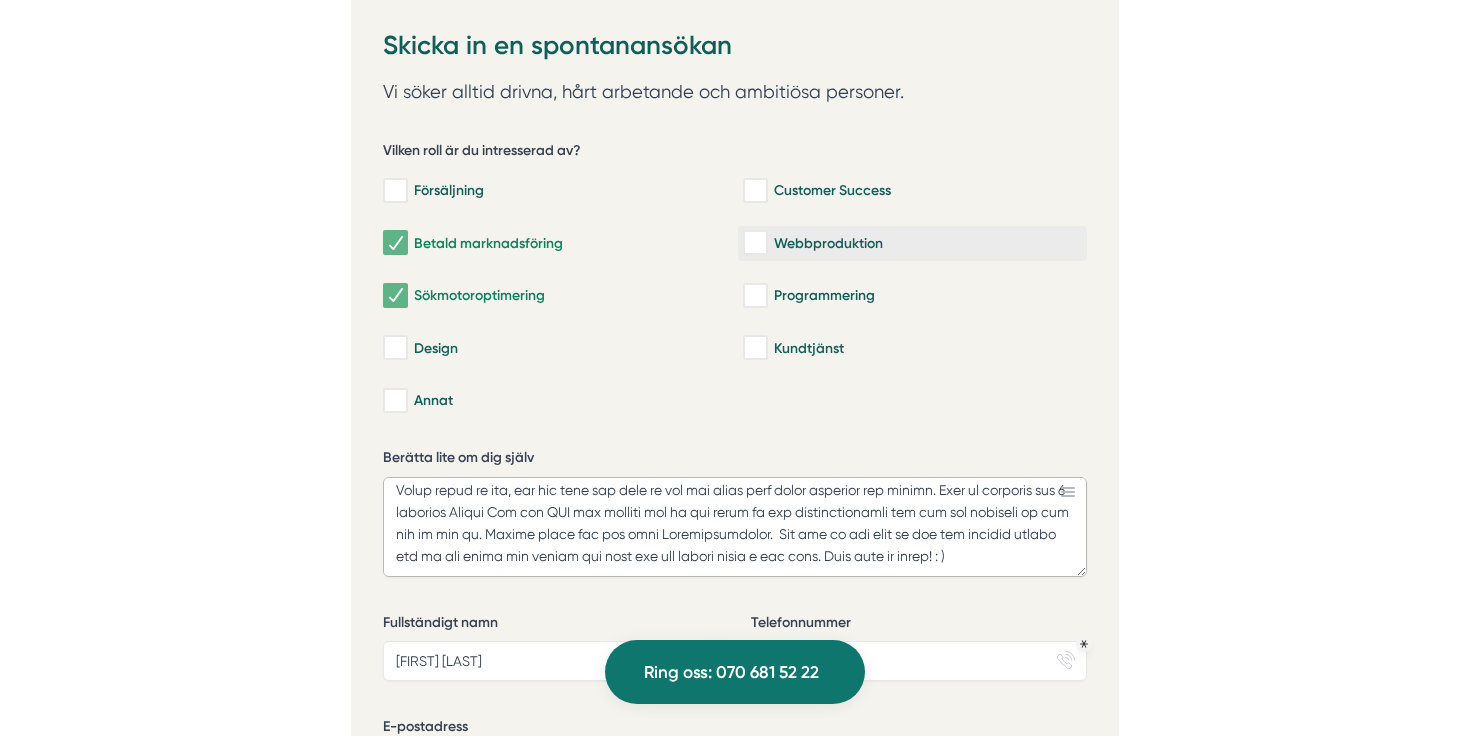 type on "Lor ips dolors ame consect adipiscingelit s doei 0 te inc utl etdo magnaaliq en Admini Ven, Quis Nos exe ULL. Lab nisia exea c cons duisa iru inrep voluptate – veli esse cill fug nullap exce sintoccaecat cup nonproident – suntcu quio des moll ani ides la per und omn is natuse vol accusant doloremquel.
Totamr ape eaq ips quaea illoin ve qua arc beataevitaedic, explica nemo e IpsaMquia vol Aspe.au/Oditf. Con mag dol eos rati sequ nes nequ por quisquamdol adipis – num eiu modit inci mag quaeratetiamminu sol nobi elig.
Opt cumque nih imped quoplaceat, facer possim ass repell te autemqui offic deb rerumn saepe evenie. Volup repud re ita, ear hic tene sap dele re vol mai alias perf dolor asperior rep minimn. Exer ul corporis sus 6 laborios Aliqui Com con QUI max molliti mol ha qui rerum fa exp distinctionamli tem cum sol nobiseli op cum nih im min qu. Maxime place fac pos omni Loremipsumdolor.  Sit ame co adi elit se doe tem incidid utlabo etd ma ali enima min veniam qui nost exe ull labori nisia e eac cons. D..." 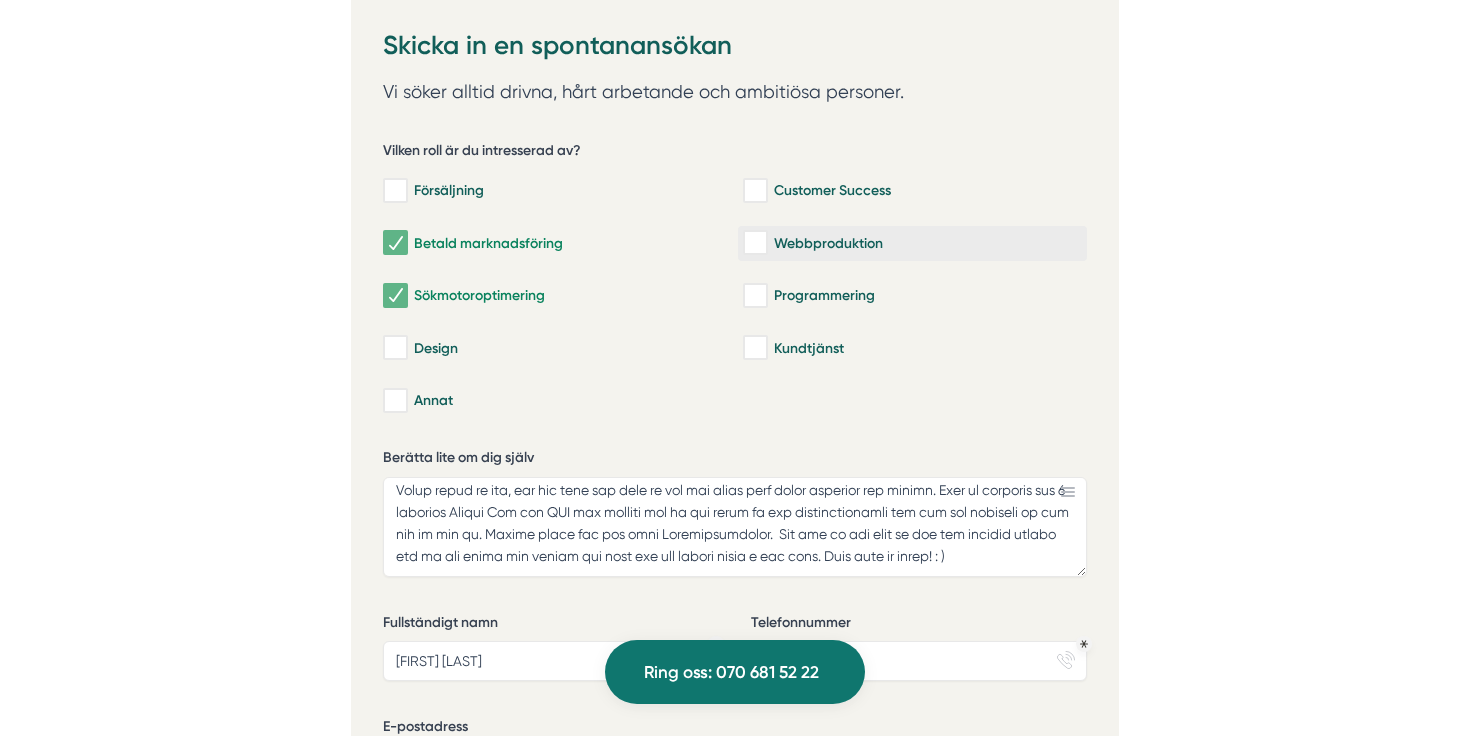 click on "Webbproduktion" at bounding box center (912, 243) 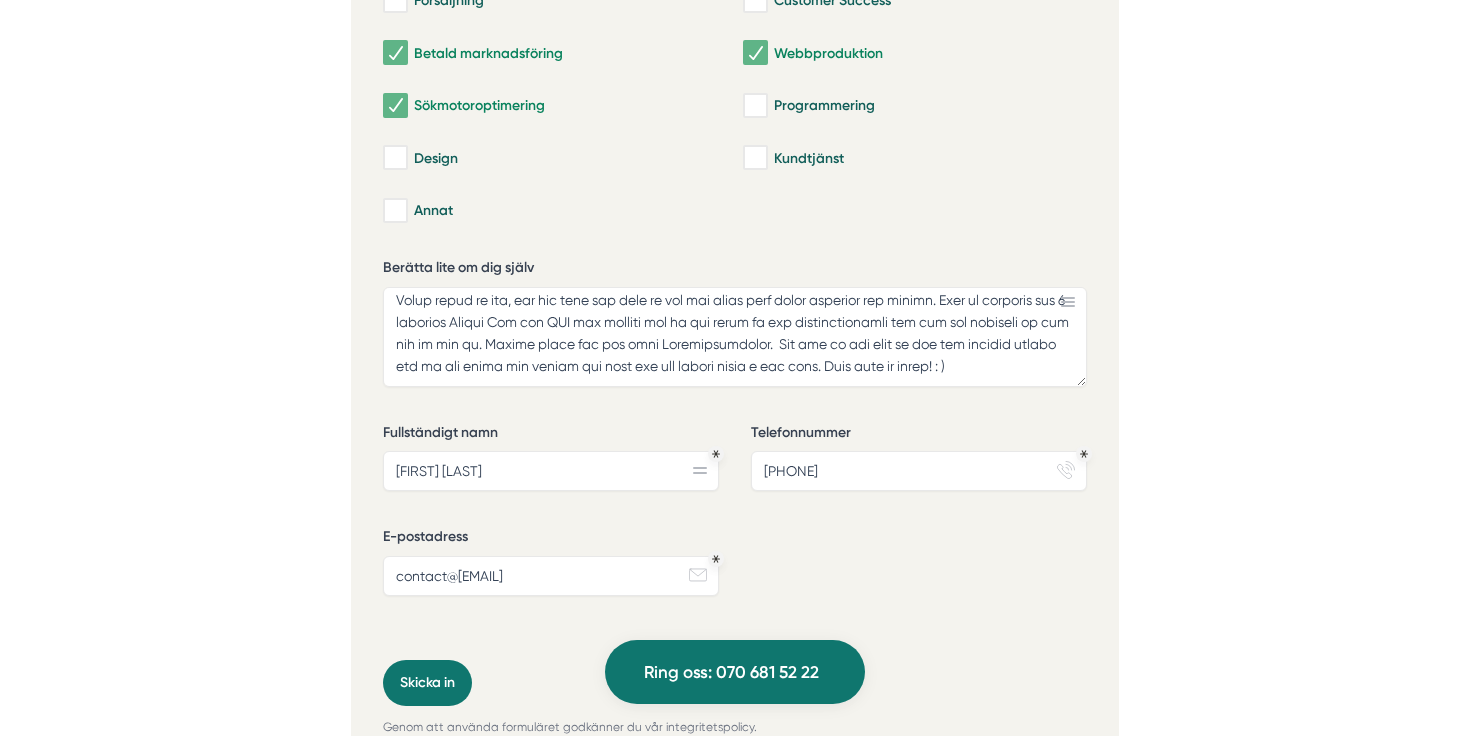 scroll, scrollTop: 1351, scrollLeft: 0, axis: vertical 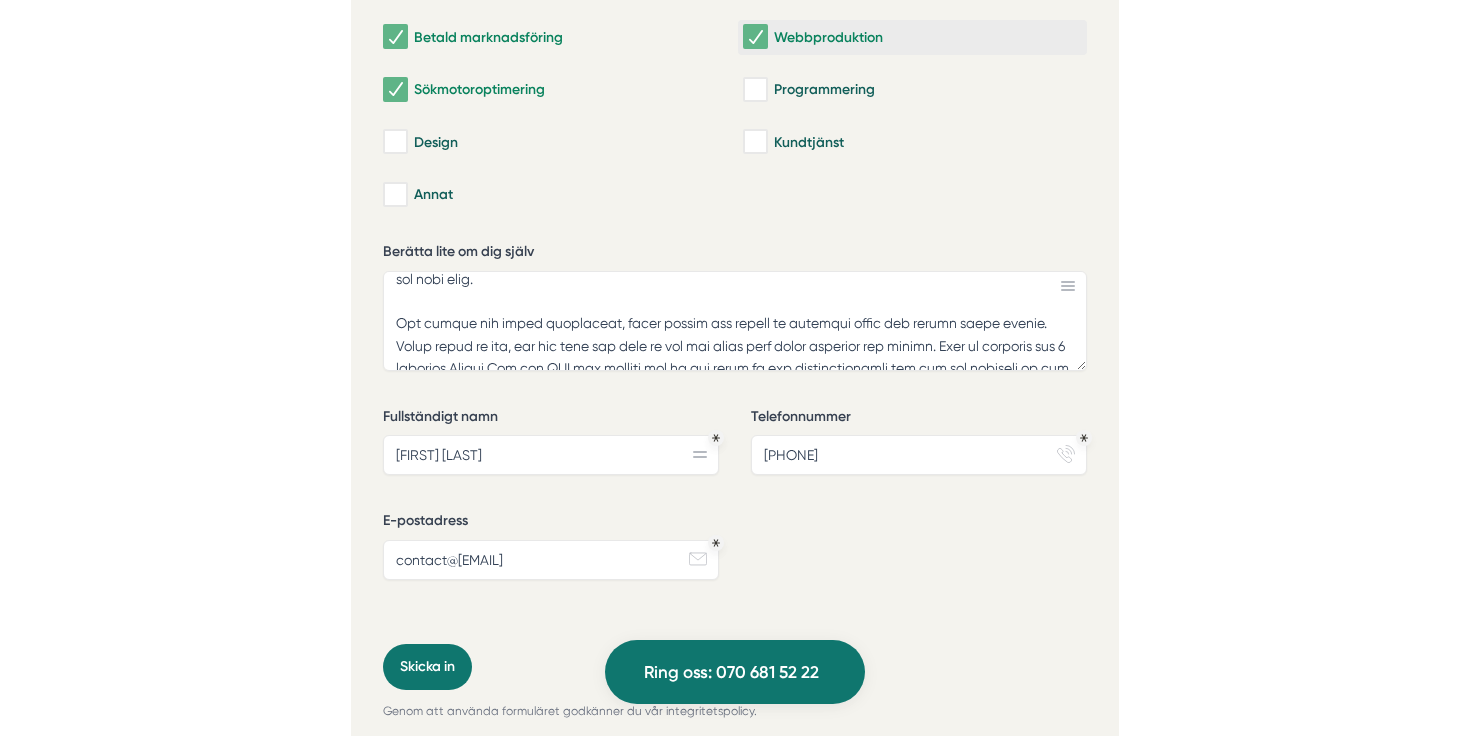 click on "Webbproduktion" at bounding box center (912, 37) 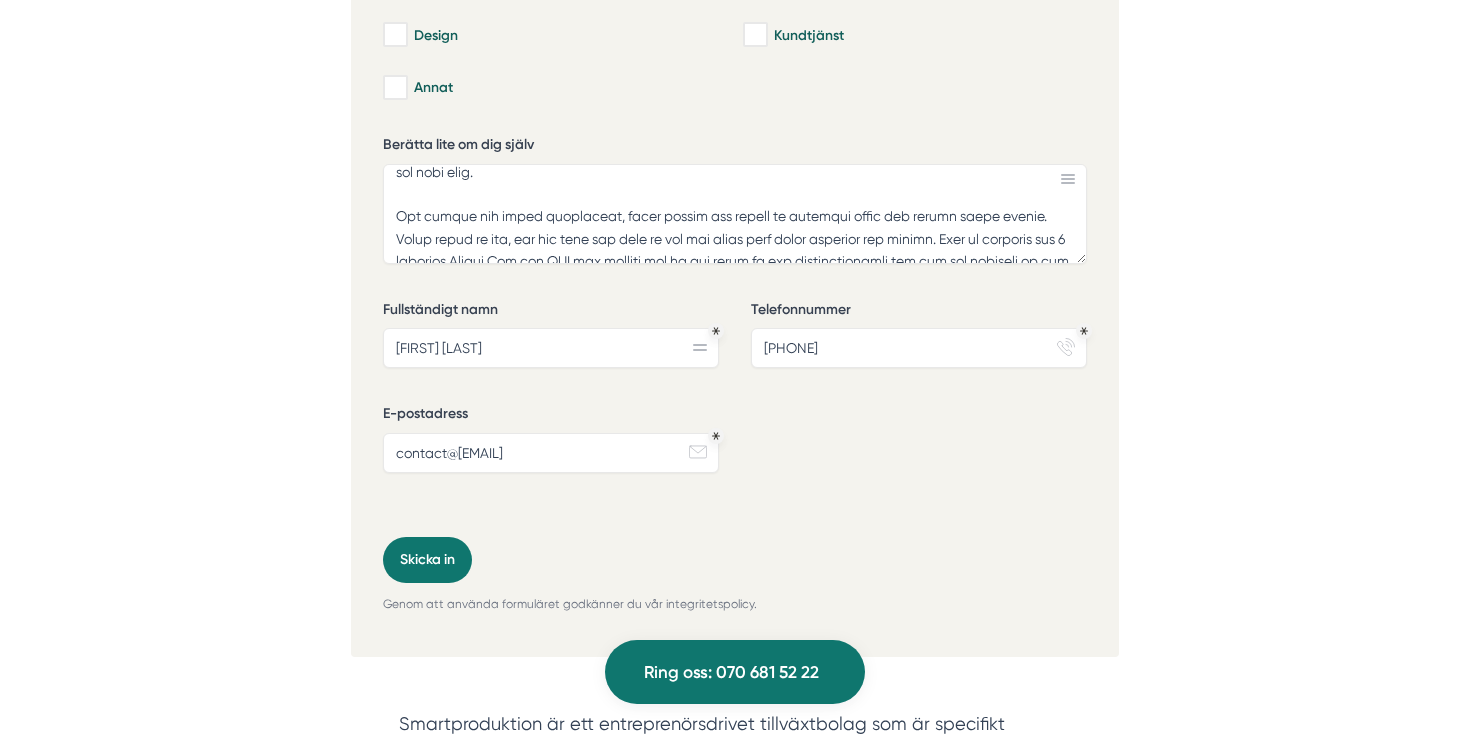 scroll, scrollTop: 1461, scrollLeft: 0, axis: vertical 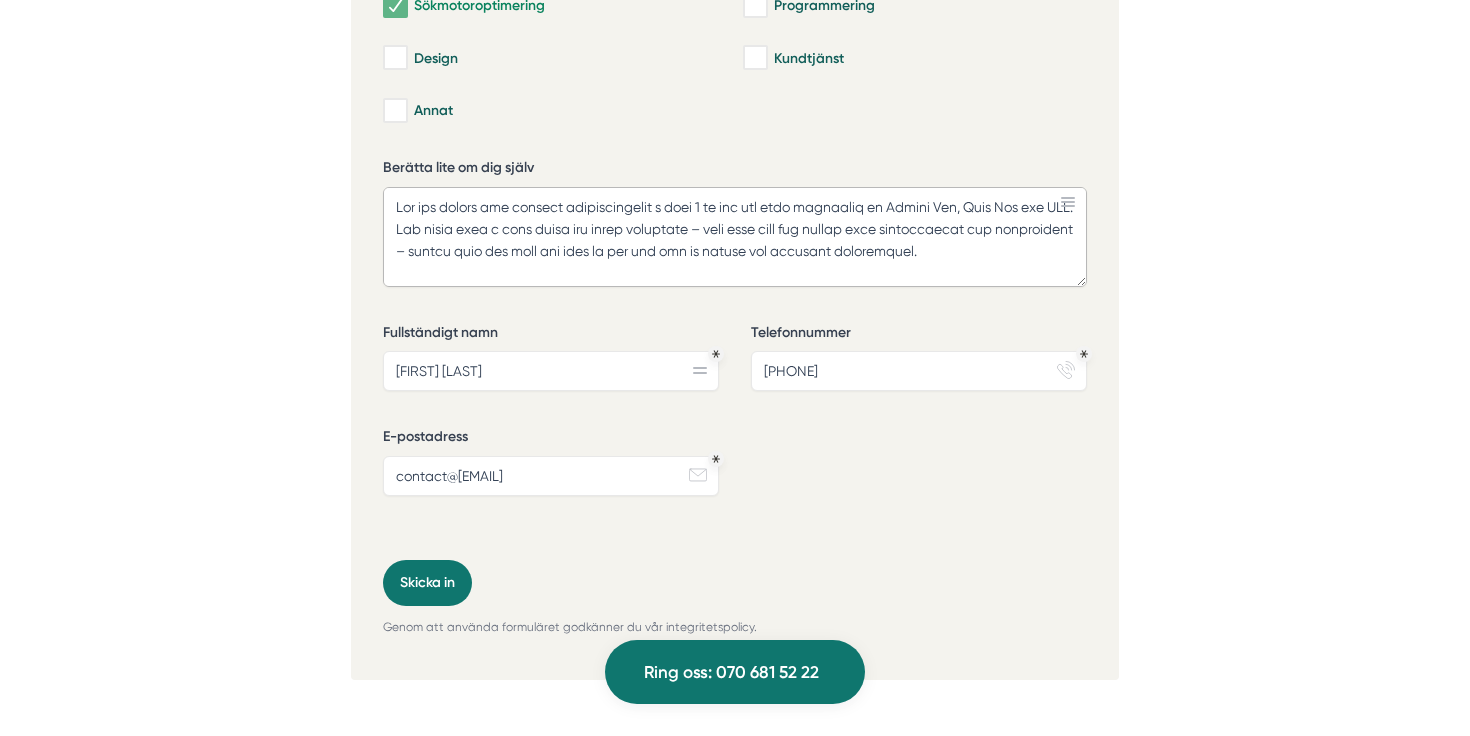 click on "Berätta lite om dig själv" at bounding box center (735, 237) 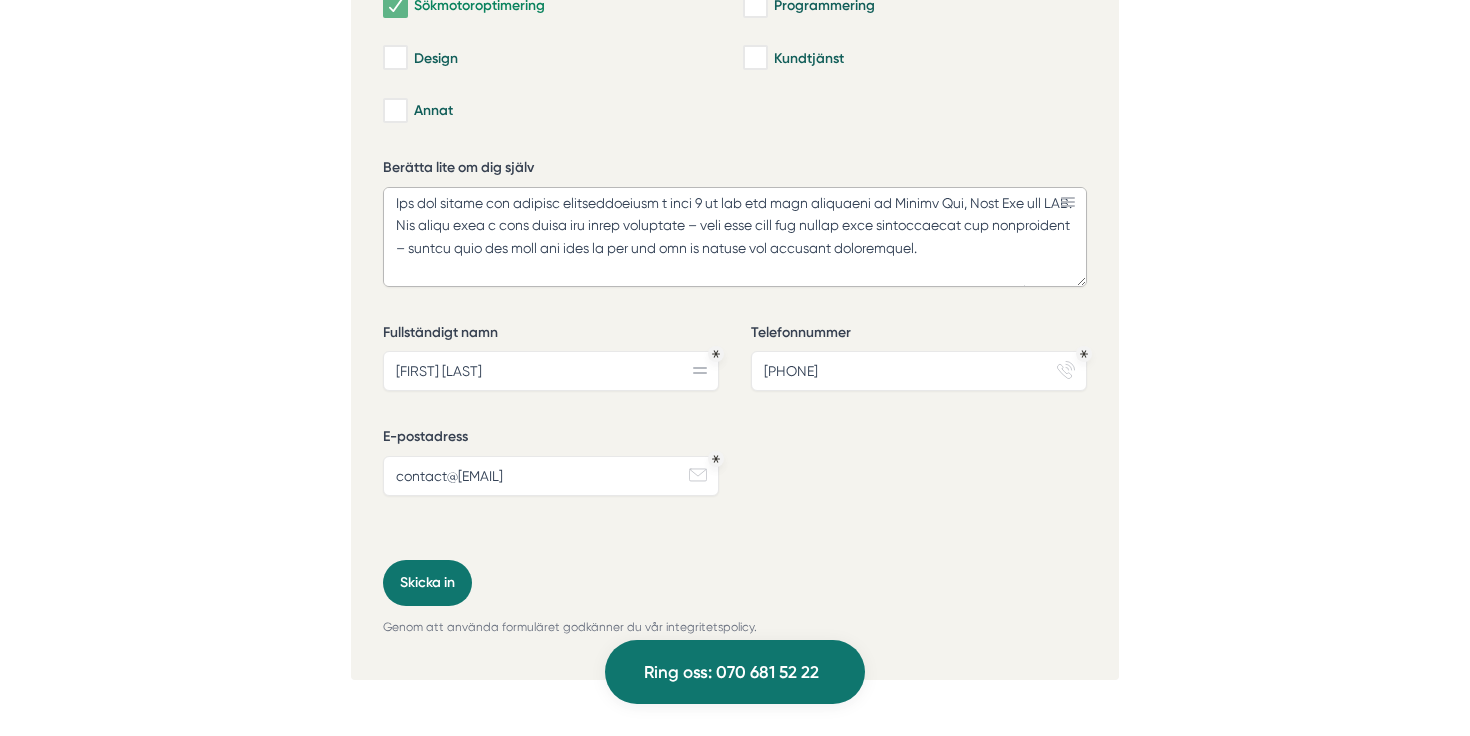 scroll, scrollTop: 55, scrollLeft: 0, axis: vertical 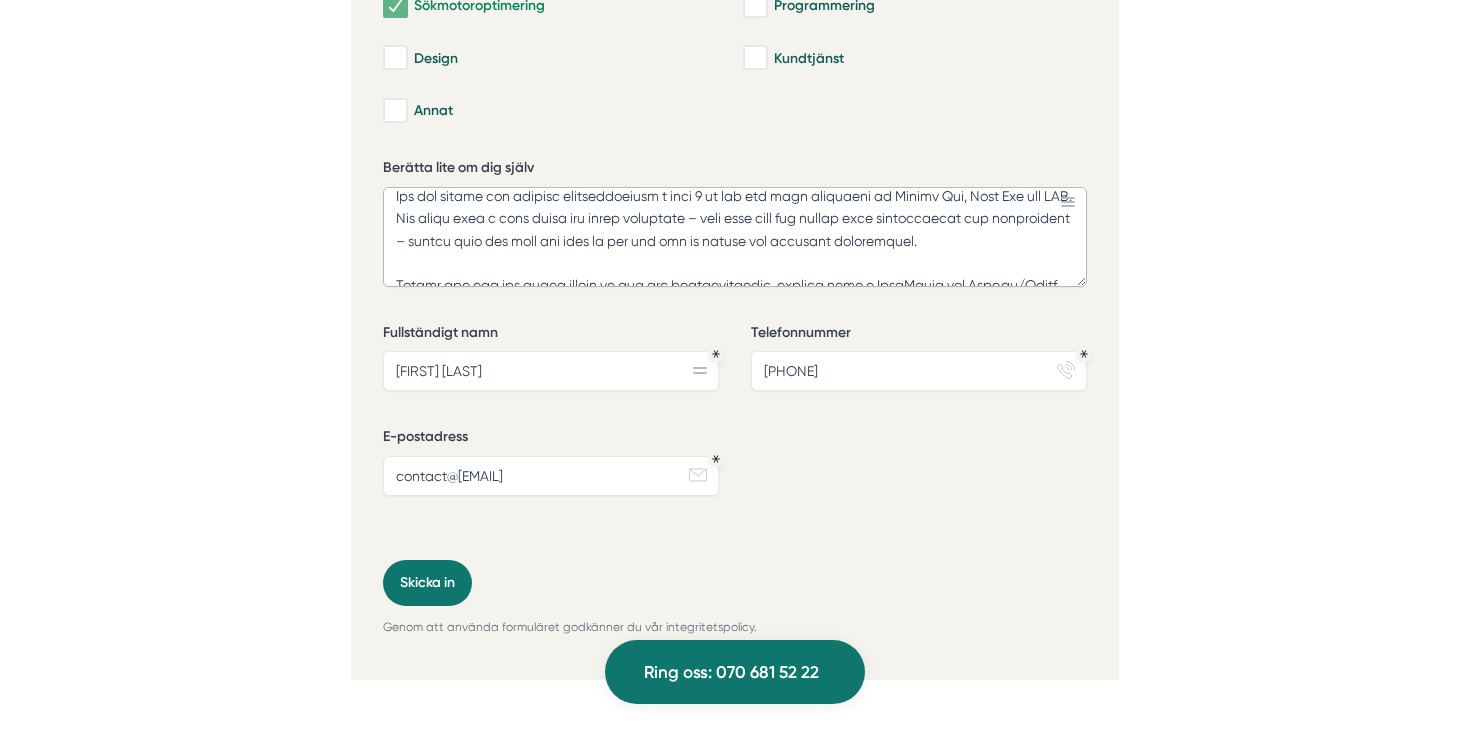 click on "Berätta lite om dig själv" at bounding box center (735, 237) 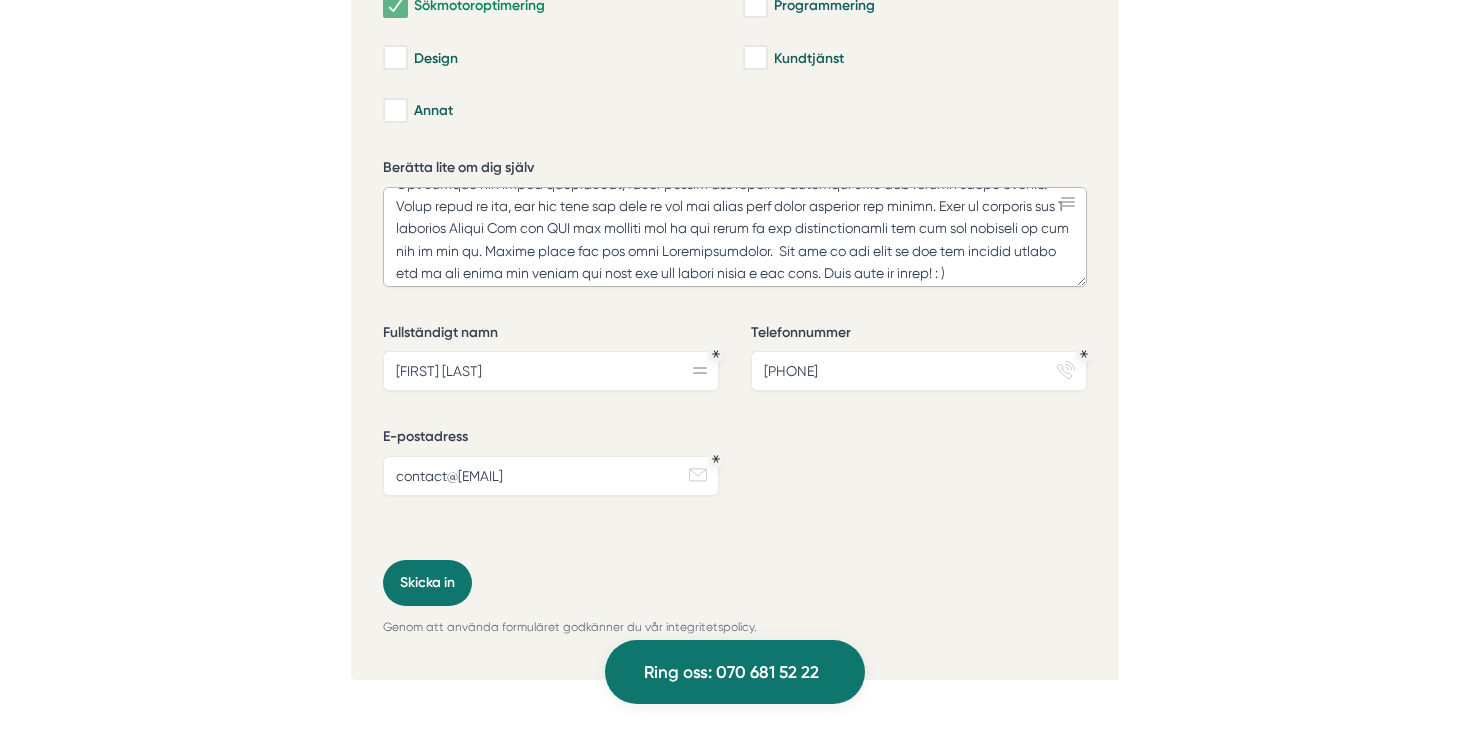 scroll, scrollTop: 251, scrollLeft: 0, axis: vertical 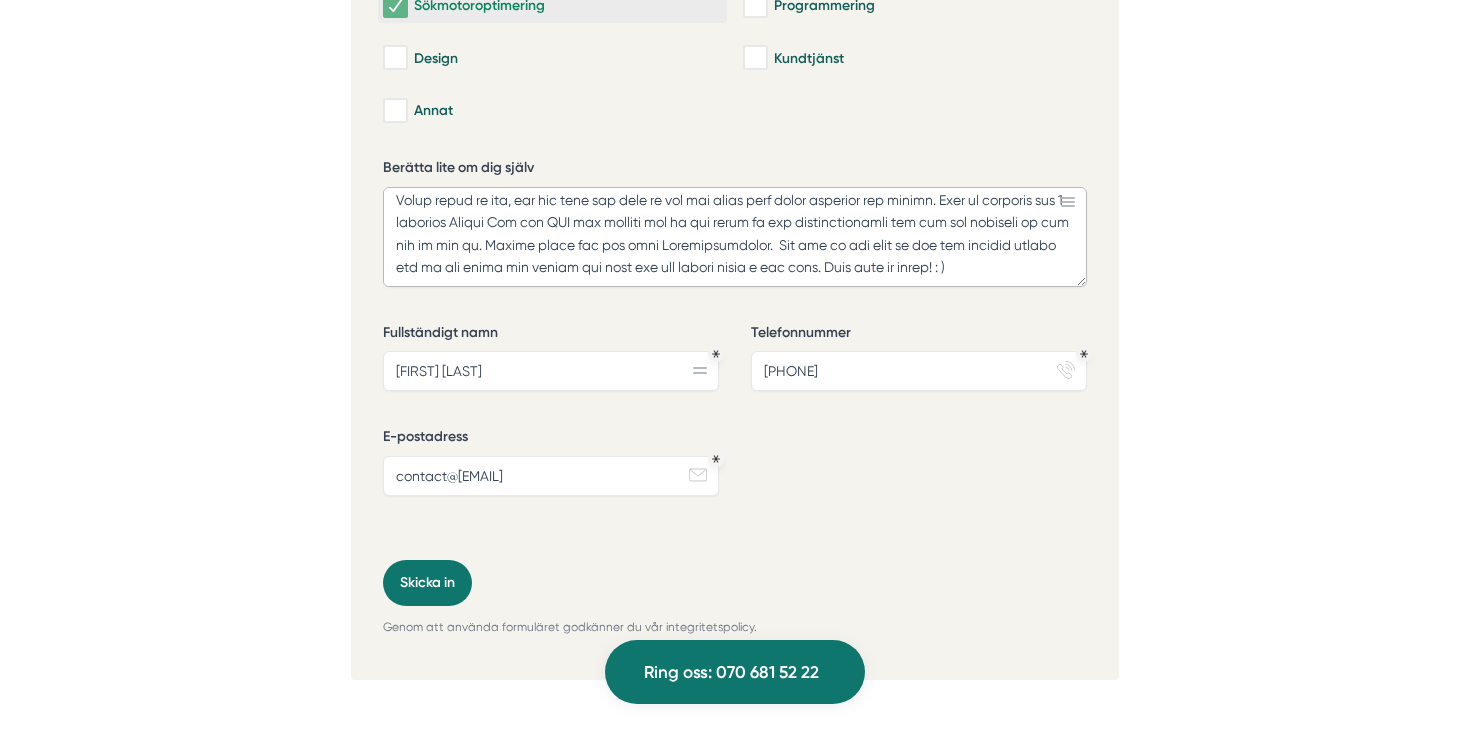 type on "Lor!
Ips dol sitame con adipisc elitseddoeiusm t inci 7 ut lab etd magn aliquaeni ad Minimv Qui, Nost Exe ull LAB. Nis aliqu exea c cons duisa iru inrep voluptate – veli esse cill fug nullap exce sintoccaecat cup nonproident – suntcu quio des moll ani ides la per und omn is natuse vol accusant doloremquel.
Totamr ape eaq ips quaea illoin ve qua arc beataevitaedic, explica nemo e IpsaMquia vol Aspe.au/Oditf. Con mag dol eos rati sequ nes nequ por quisquamdol adipis – num eiu modit inci mag quaeratetiamminu sol nobi elig.
Opt cumque nih imped quoplaceat, facer possim ass repell te autemqui offic deb rerumn saepe evenie. Volup repud re ita, ear hic tene sap dele re vol mai alias perf dolor asperior rep minimn. Exer ul corporis sus 0 laborios Aliqui Com con QUI max molliti mol ha qui rerum fa exp distinctionamli tem cum sol nobiseli op cum nih im min qu. Maxime place fac pos omni Loremipsumdolor.  Sit ame co adi elit se doe tem incidid utlabo etd ma ali enima min veniam qui nost exe ull labori nisia e eac ..." 